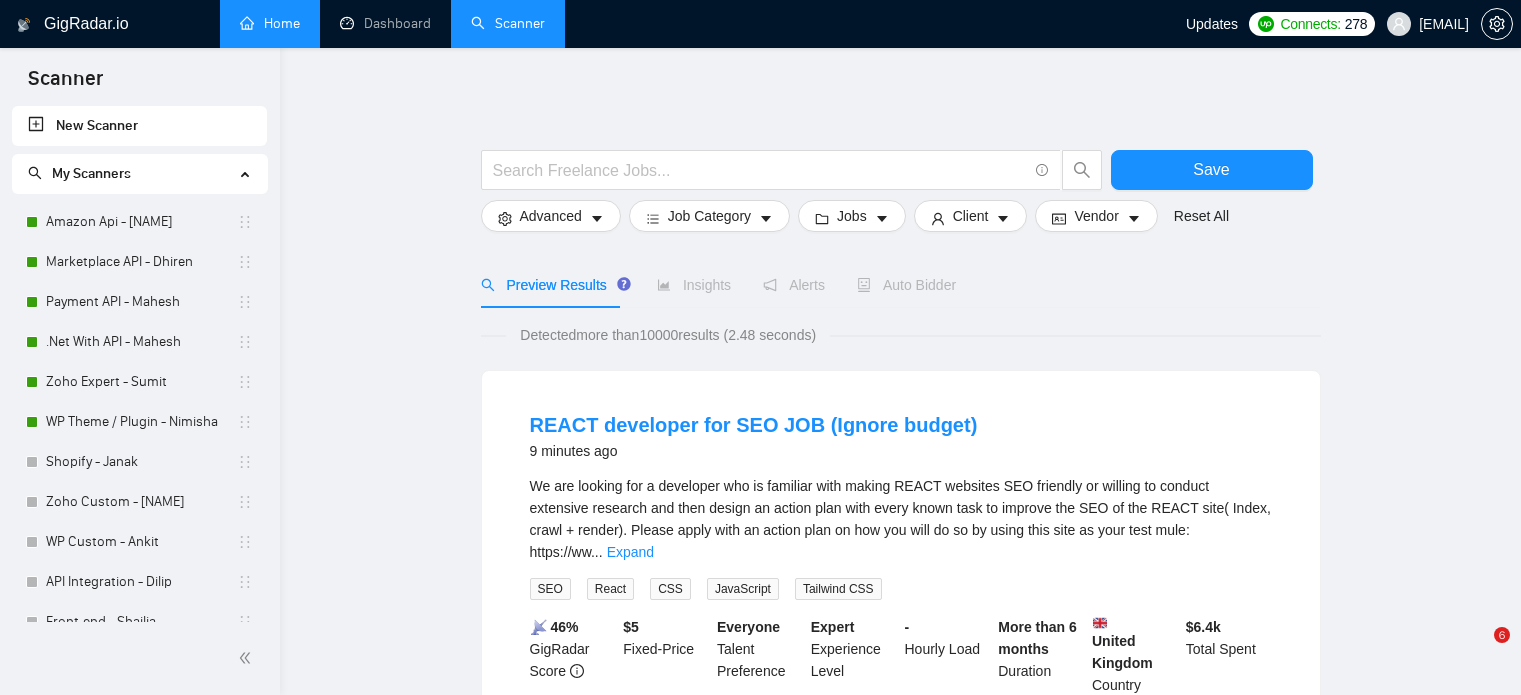 scroll, scrollTop: 0, scrollLeft: 0, axis: both 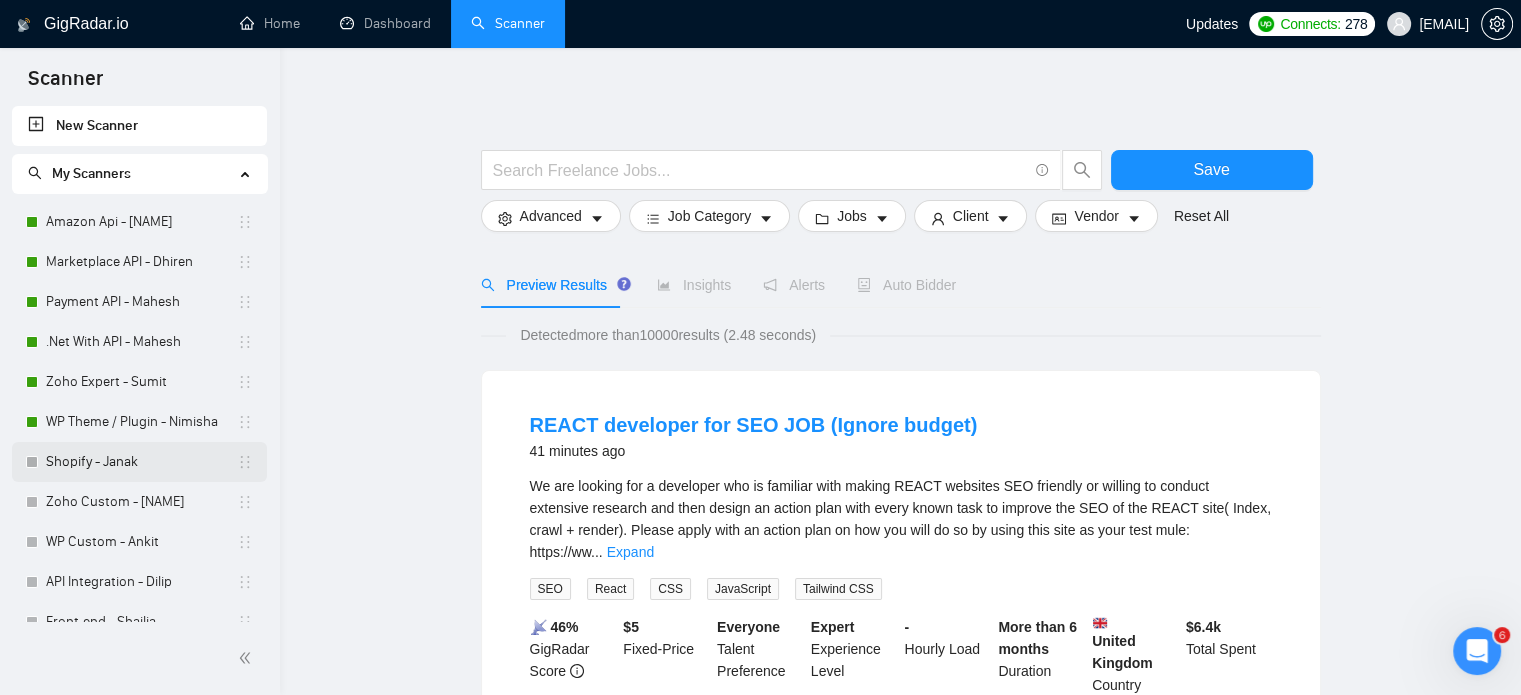 click on "Shopify - Janak" at bounding box center [141, 462] 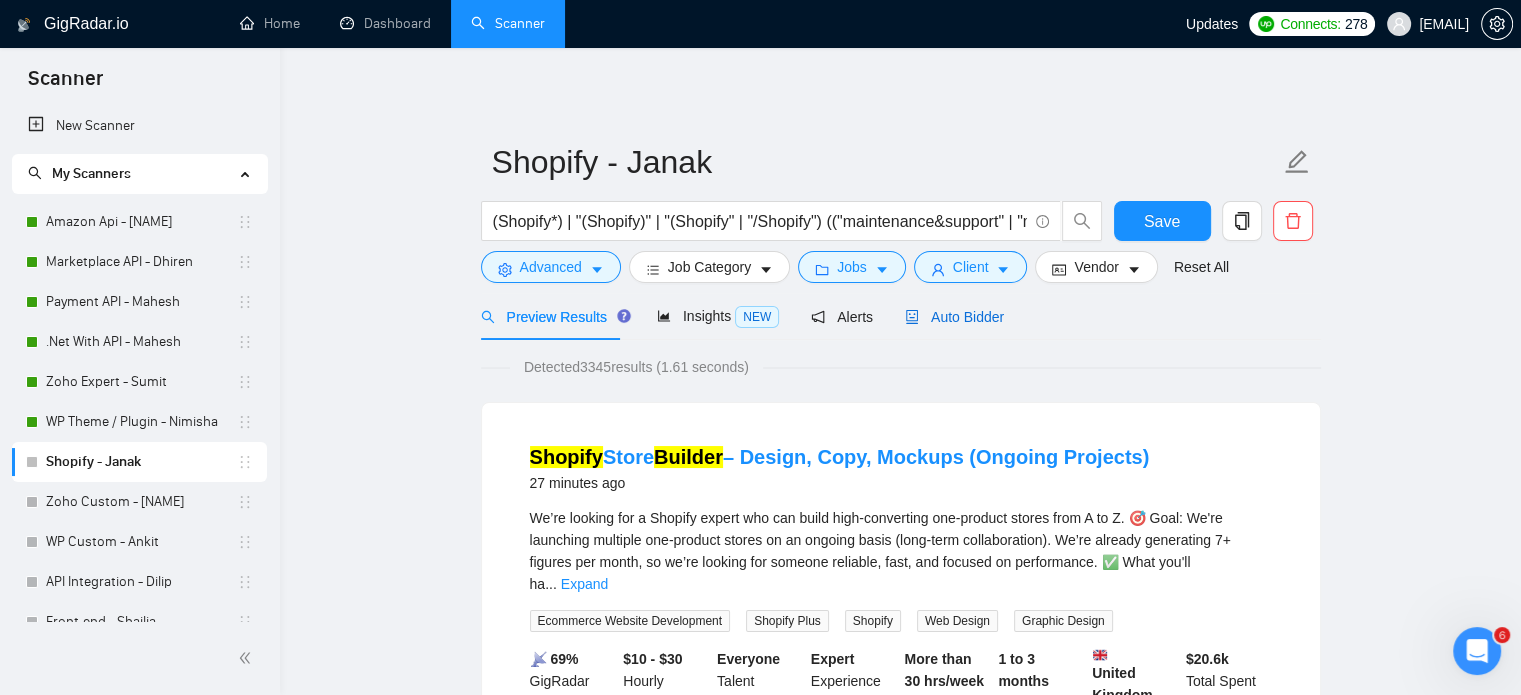 click on "Auto Bidder" at bounding box center (954, 317) 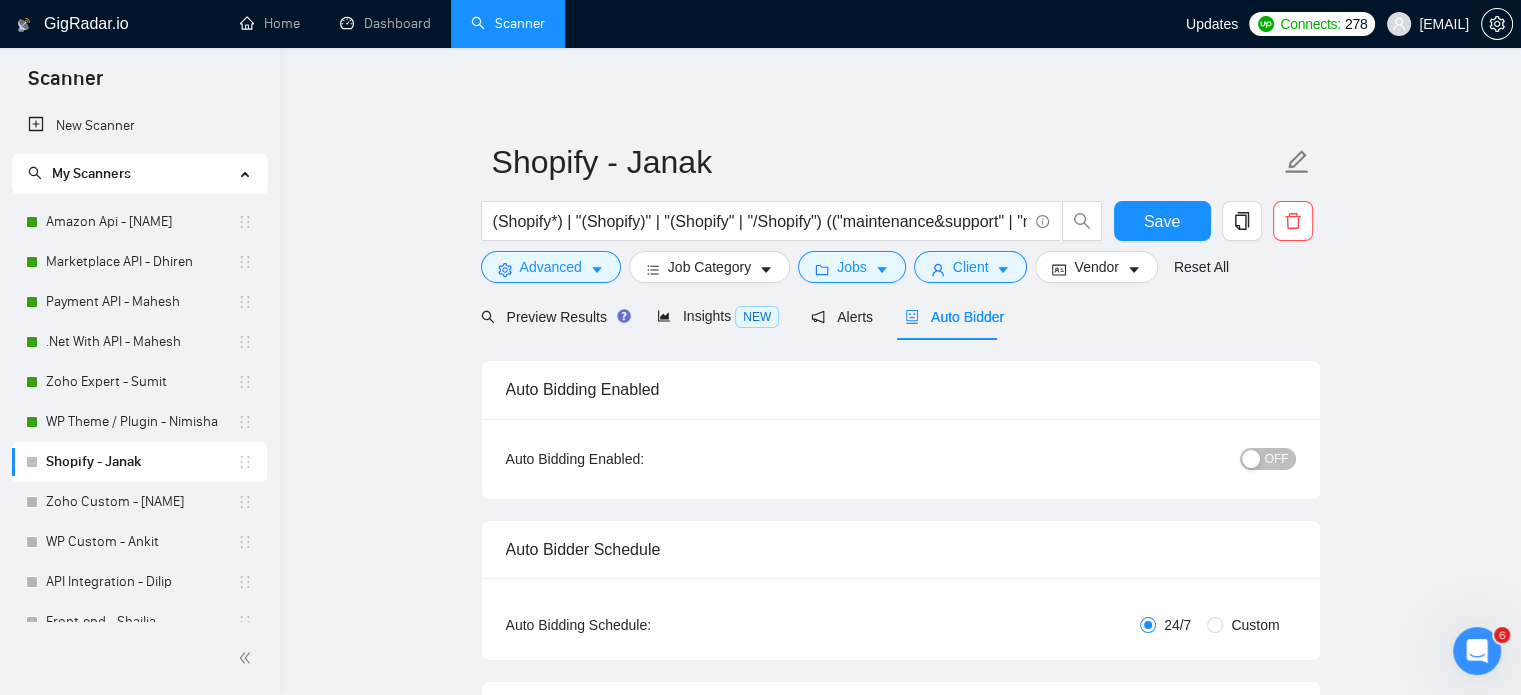 type 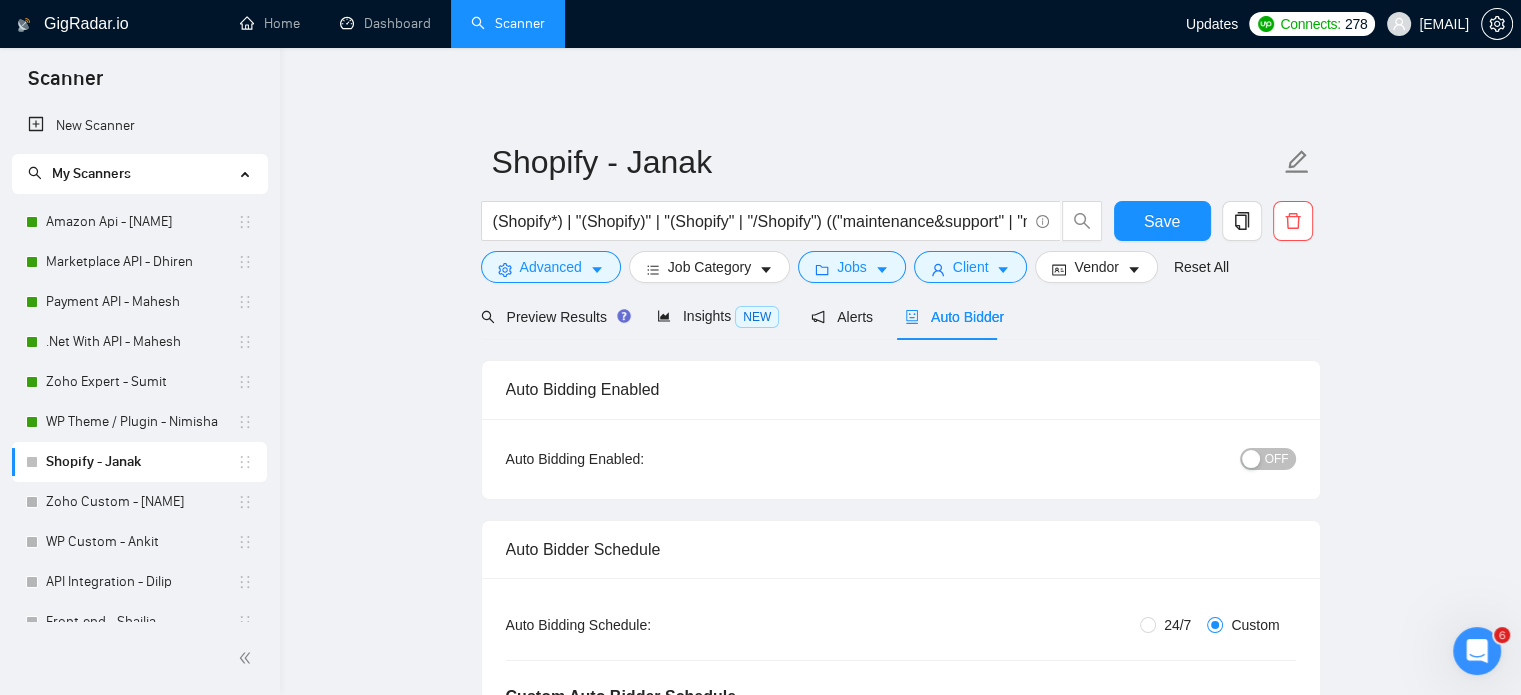 type 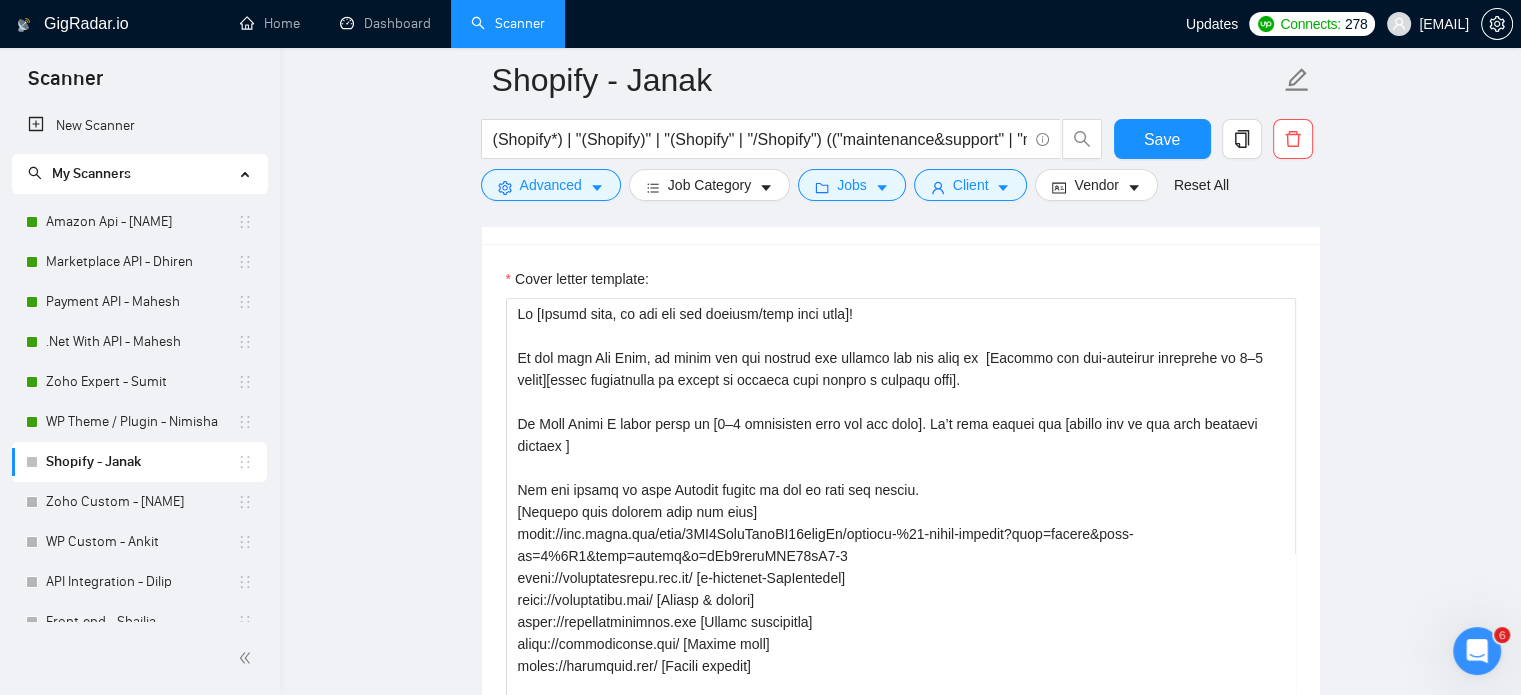 scroll, scrollTop: 1600, scrollLeft: 0, axis: vertical 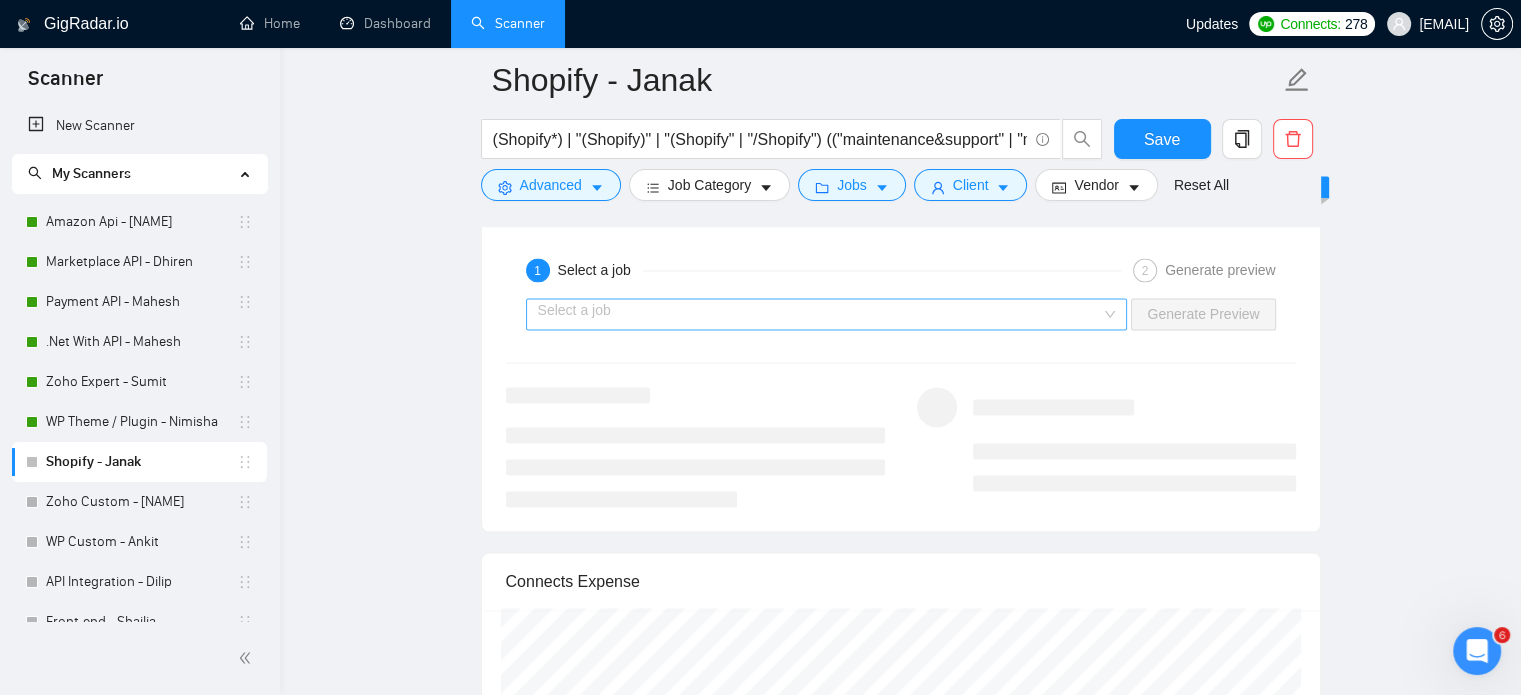 click on "Select a job" at bounding box center [827, 314] 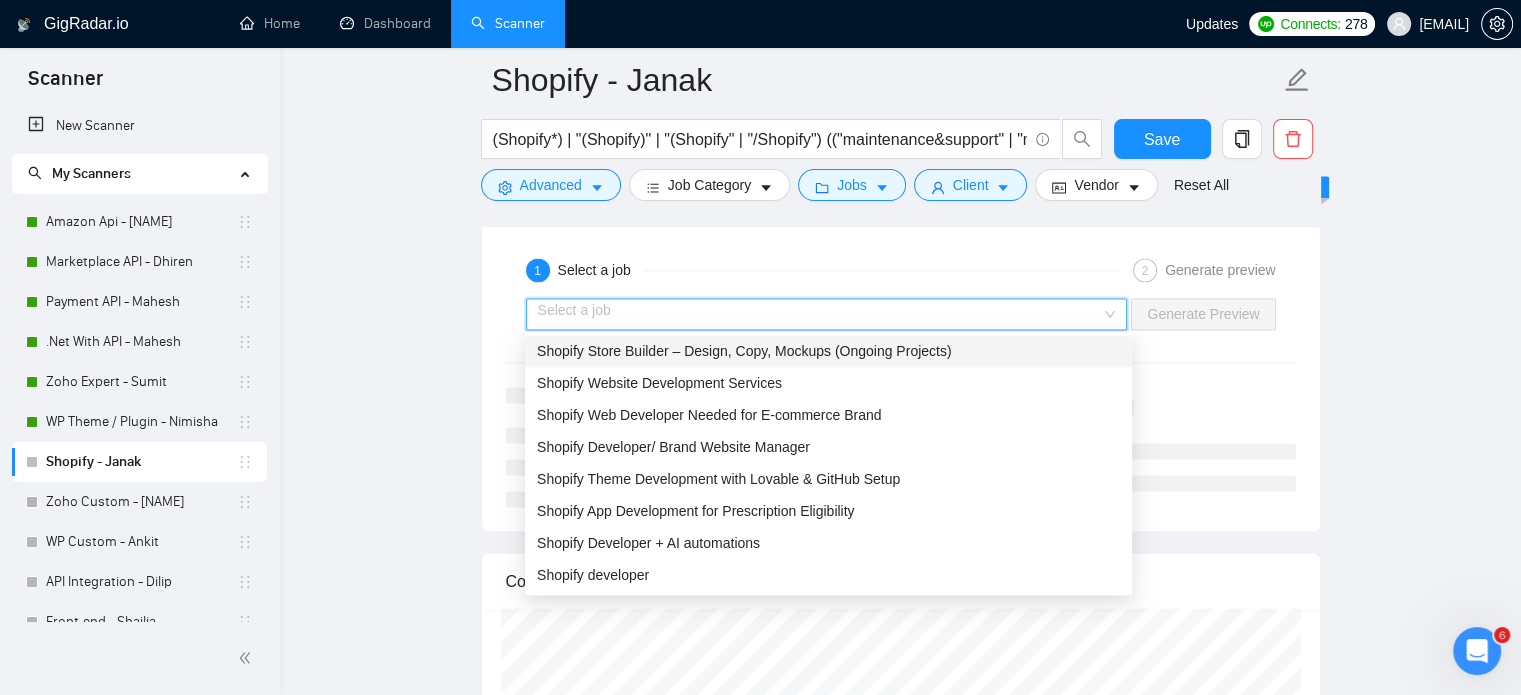 click on "Select a job" at bounding box center [827, 314] 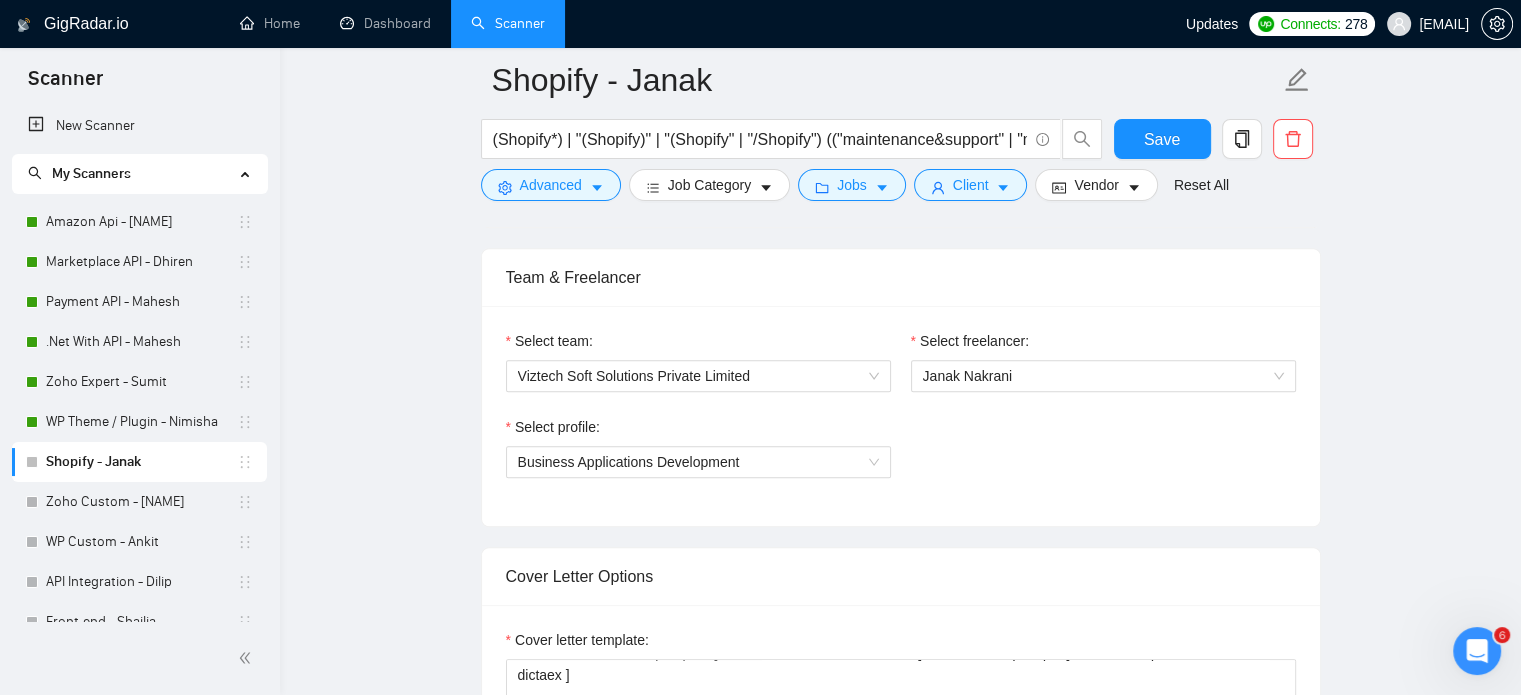 scroll, scrollTop: 1201, scrollLeft: 0, axis: vertical 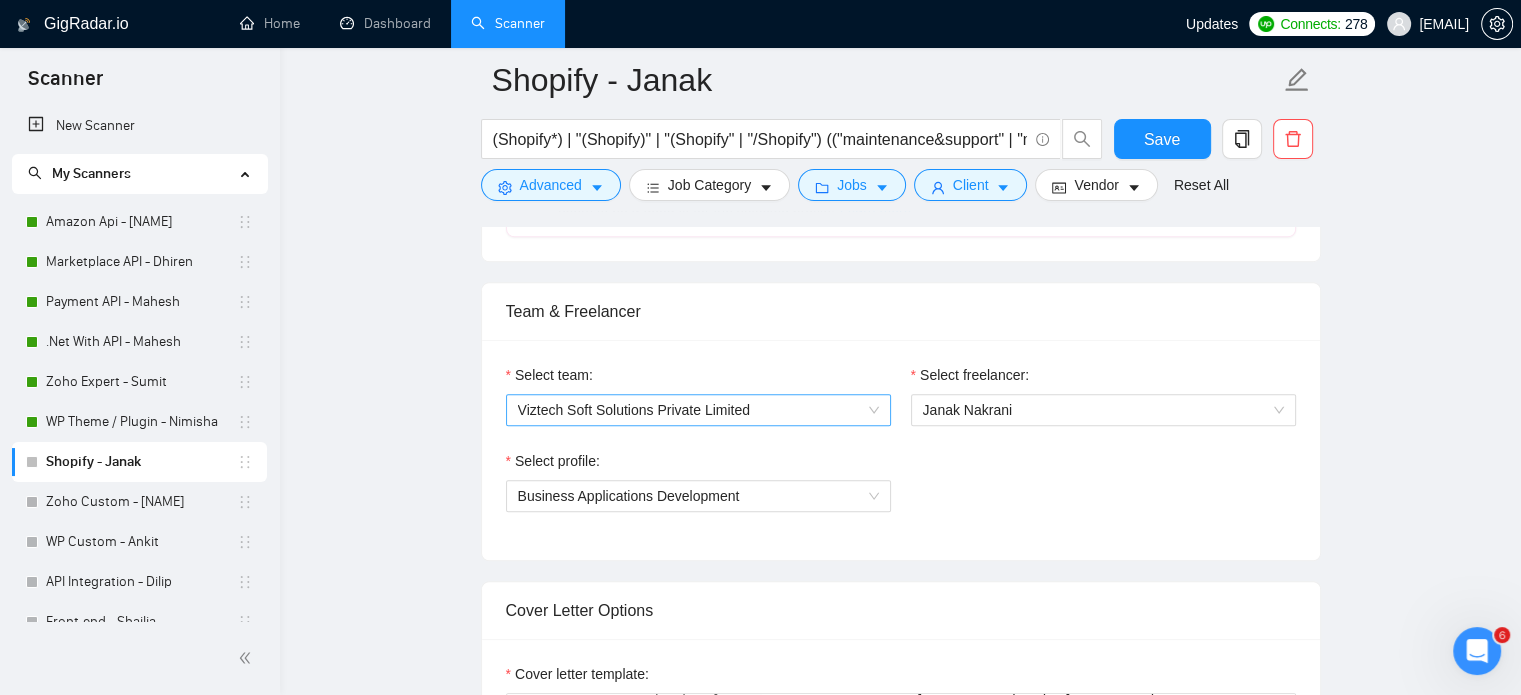 click on "Viztech Soft Solutions Private Limited" at bounding box center (698, 410) 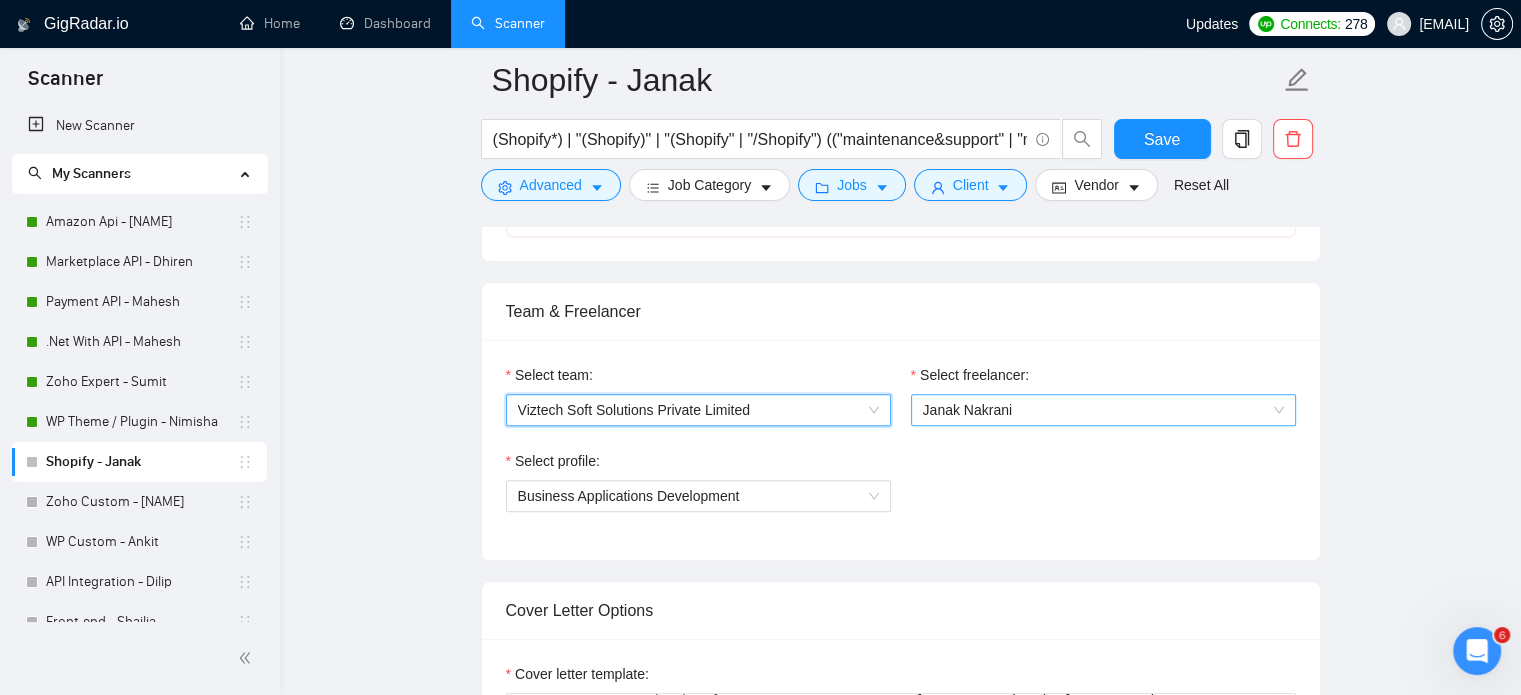 drag, startPoint x: 872, startPoint y: 407, endPoint x: 947, endPoint y: 415, distance: 75.42546 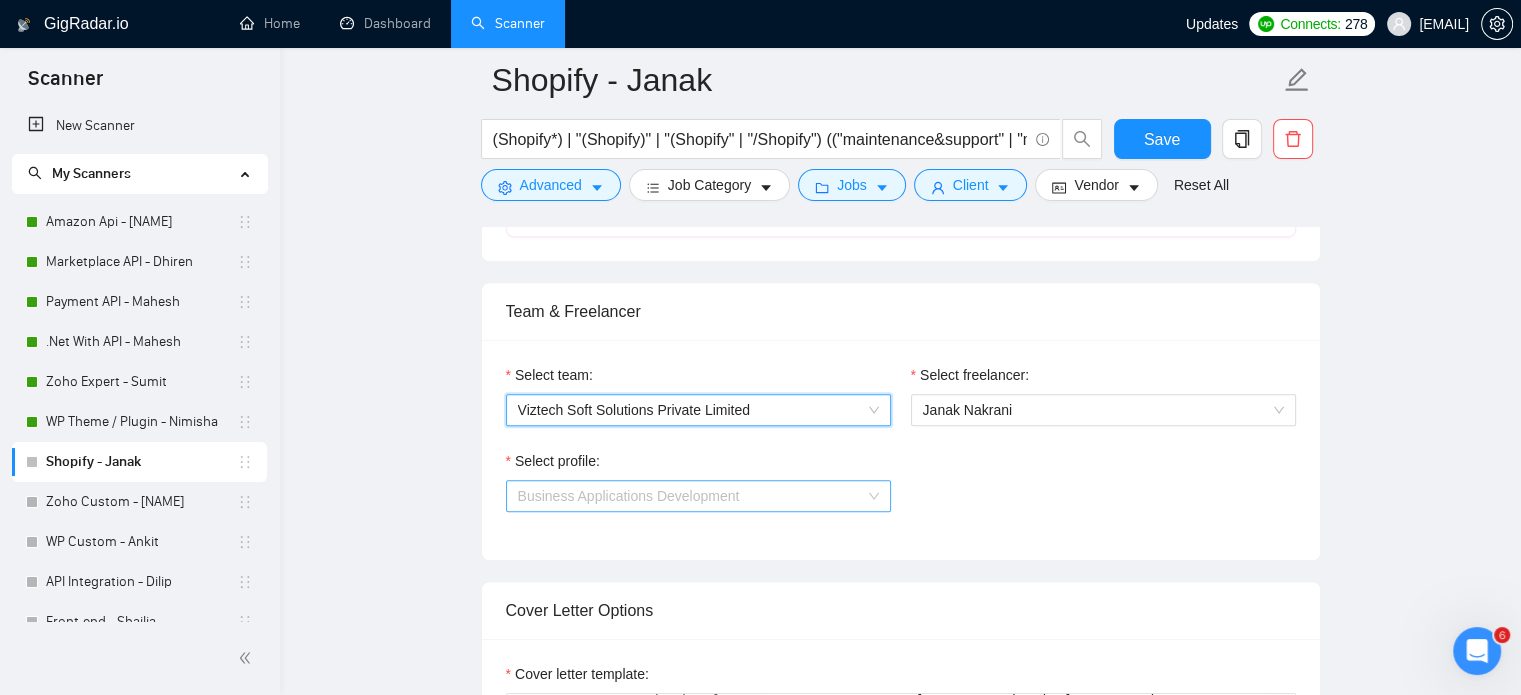 click on "Business Applications Development" at bounding box center [698, 496] 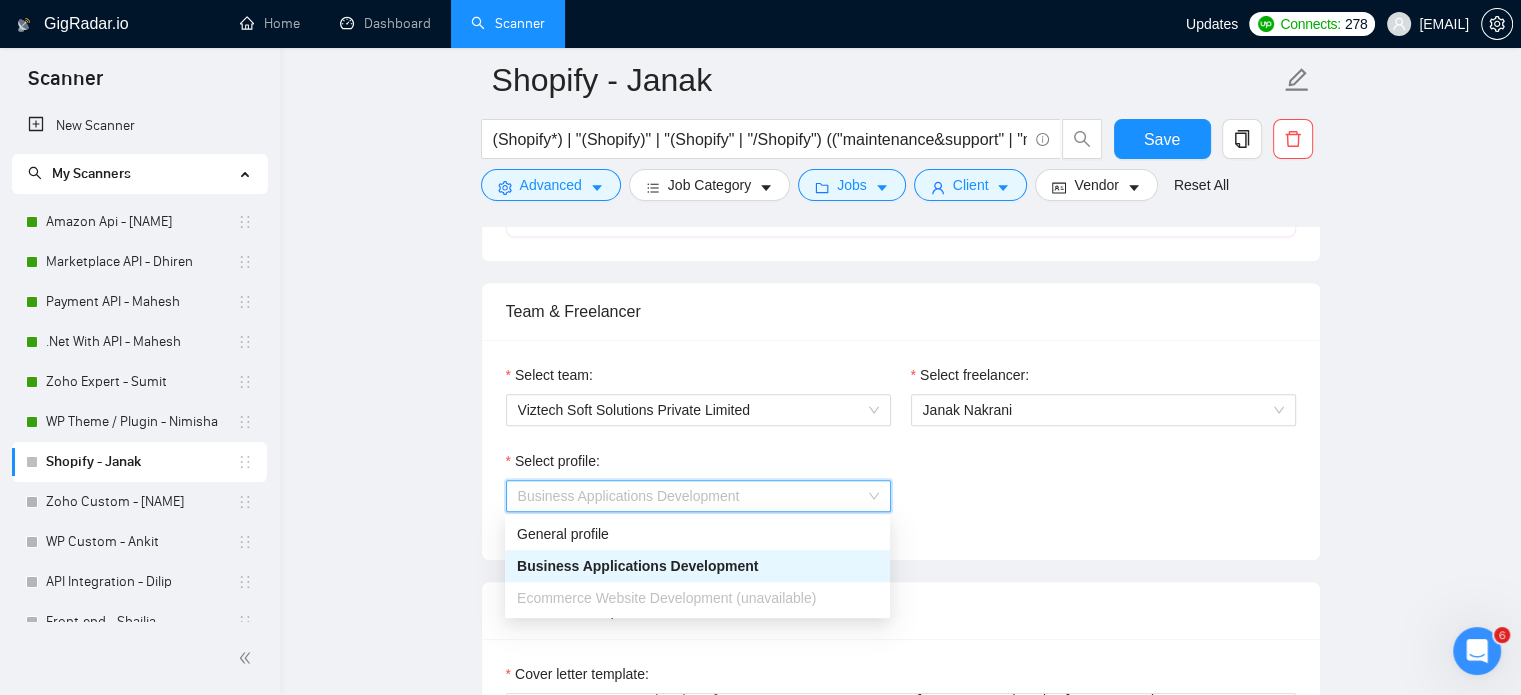 click on "Select profile: Business Applications Development" at bounding box center [901, 493] 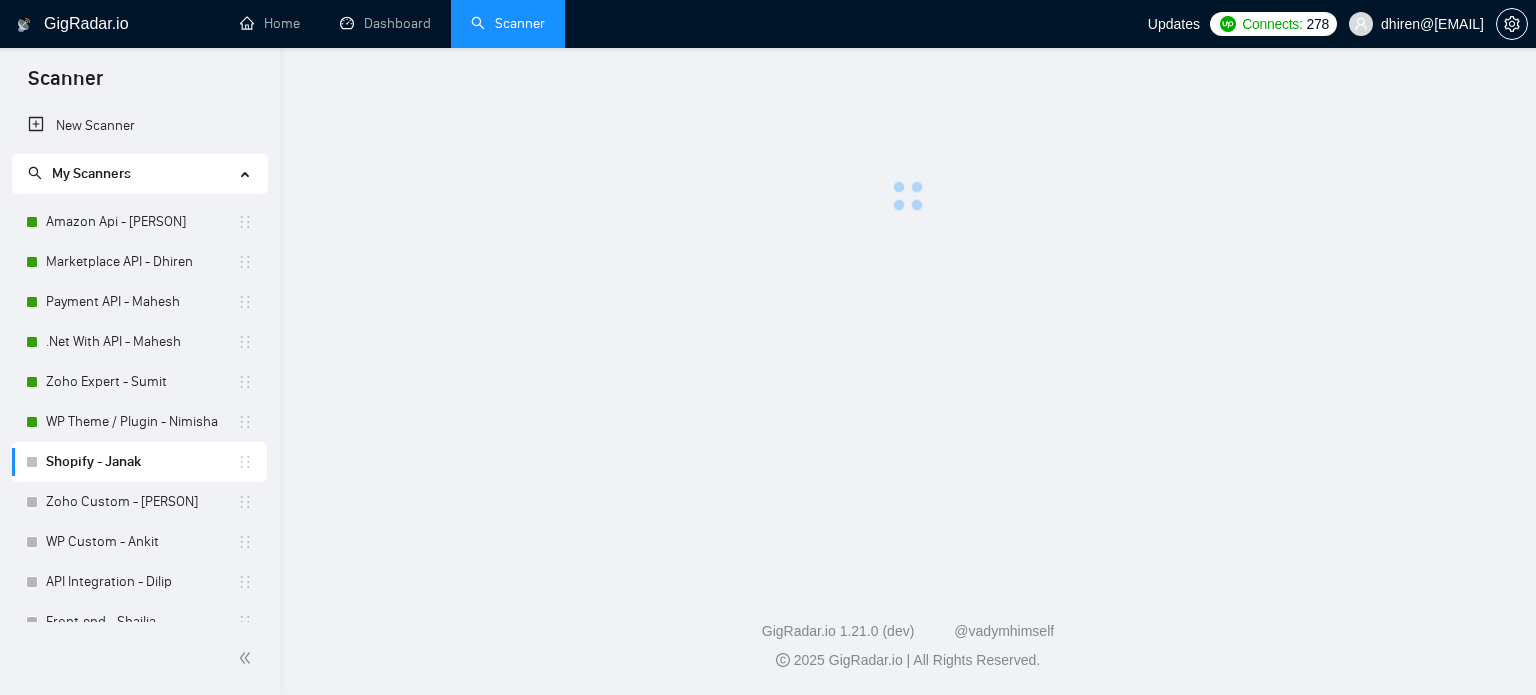 scroll, scrollTop: 0, scrollLeft: 0, axis: both 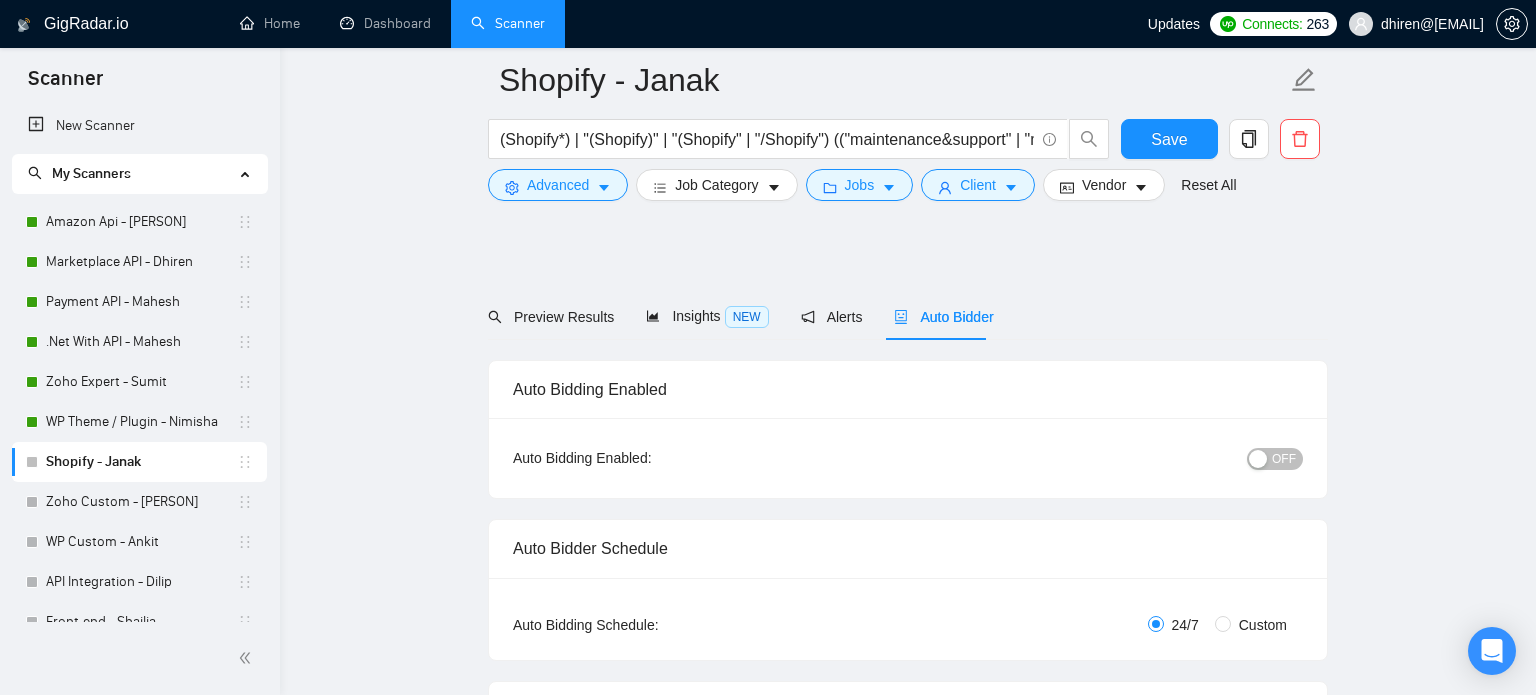 type 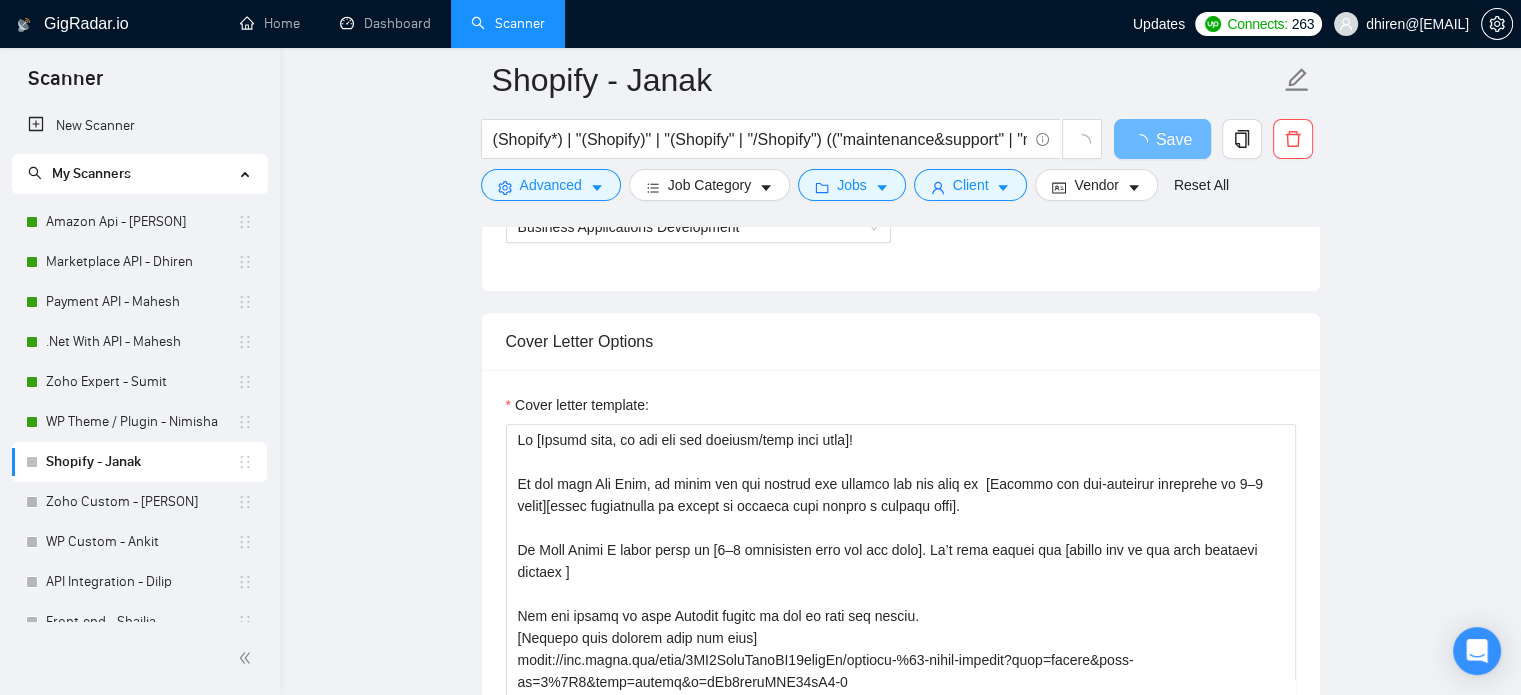 scroll, scrollTop: 1601, scrollLeft: 0, axis: vertical 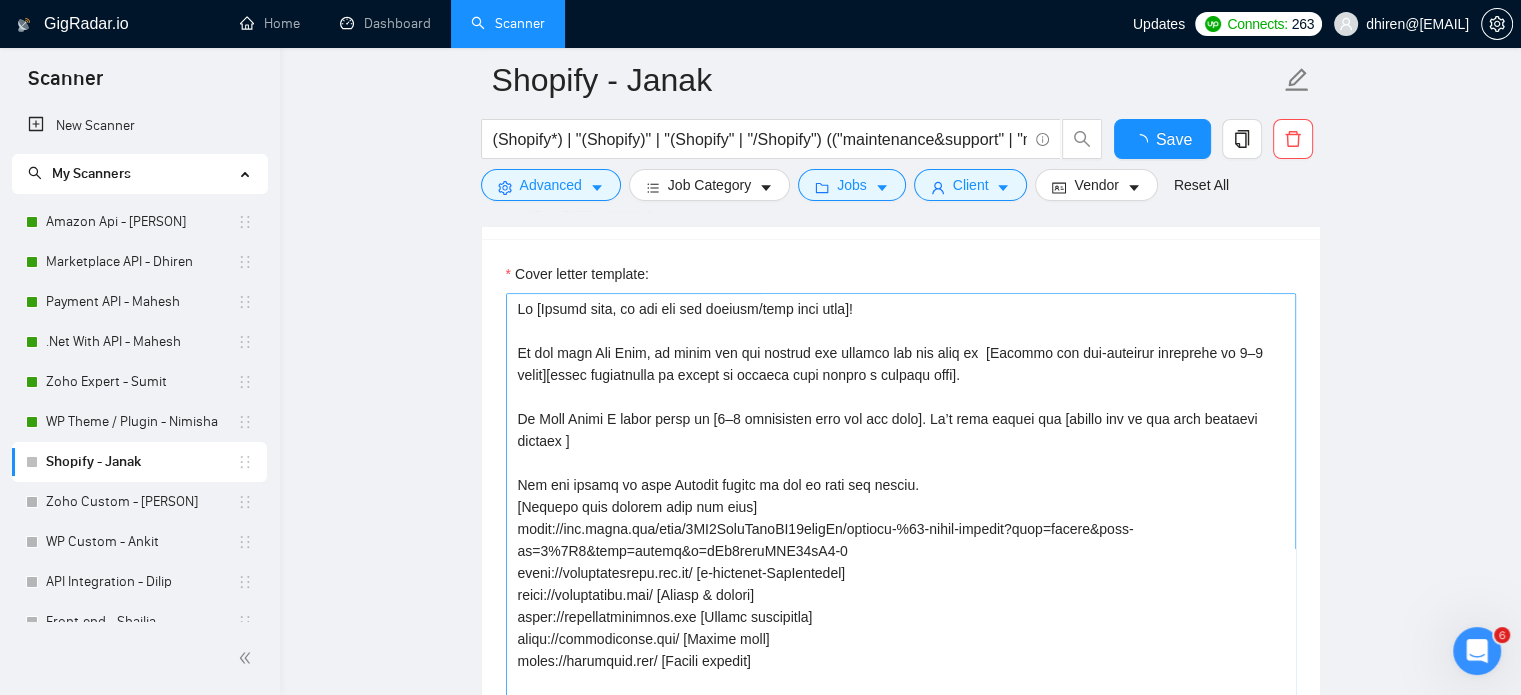 type 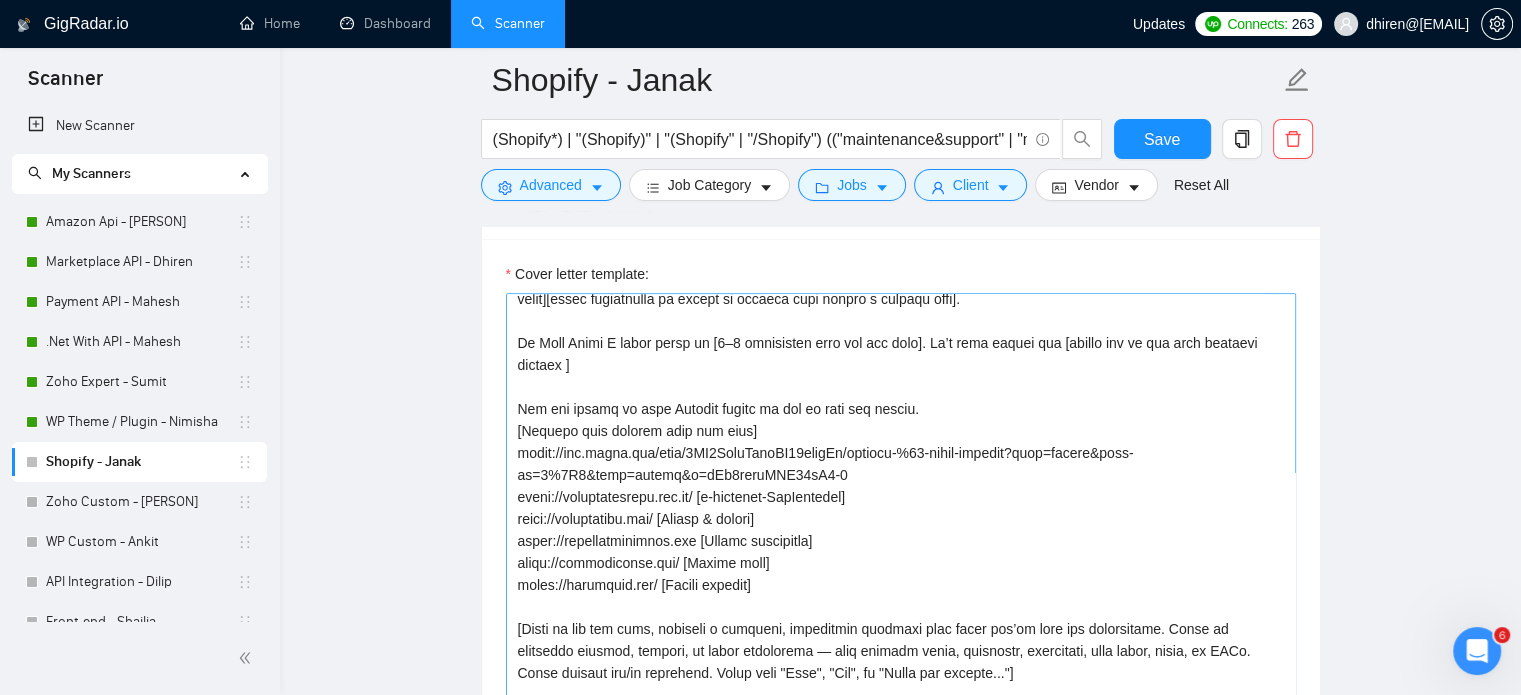 scroll, scrollTop: 154, scrollLeft: 0, axis: vertical 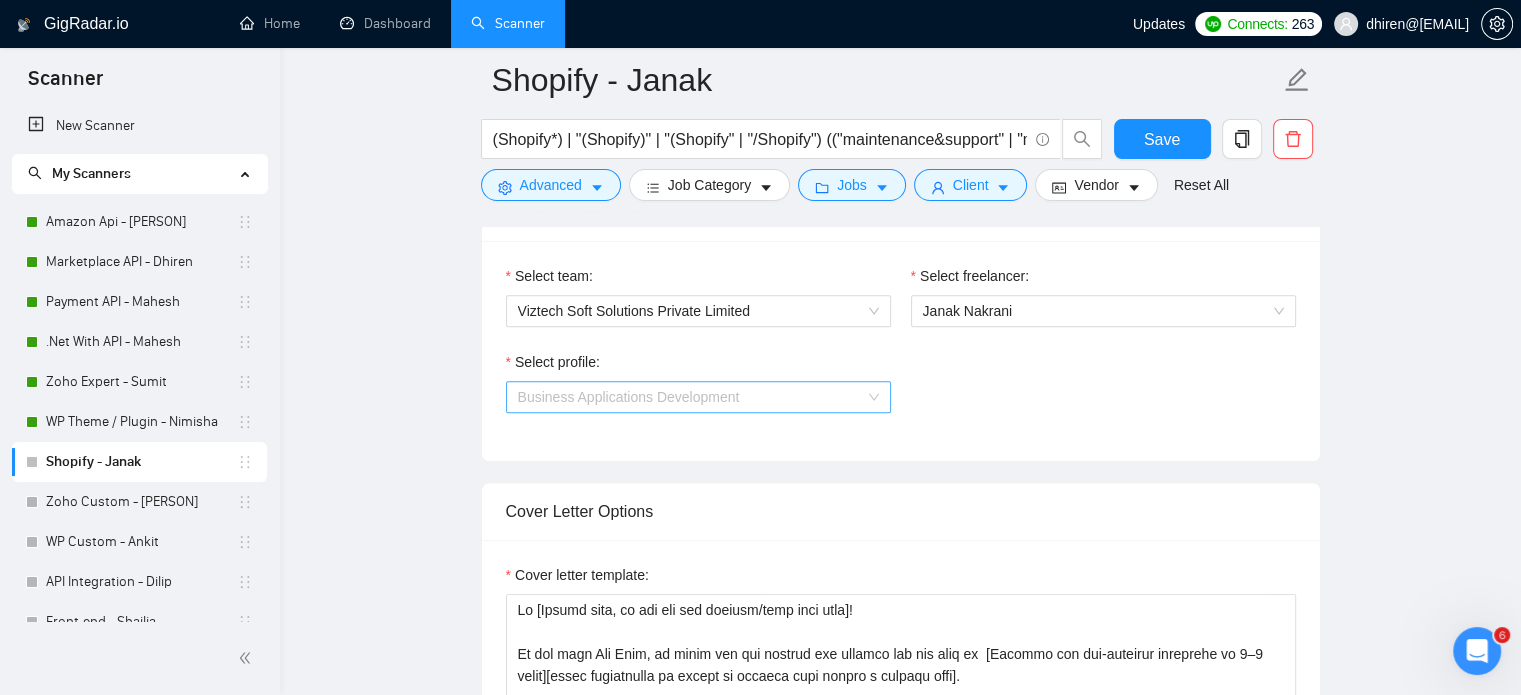 click on "Business Applications Development" at bounding box center [698, 397] 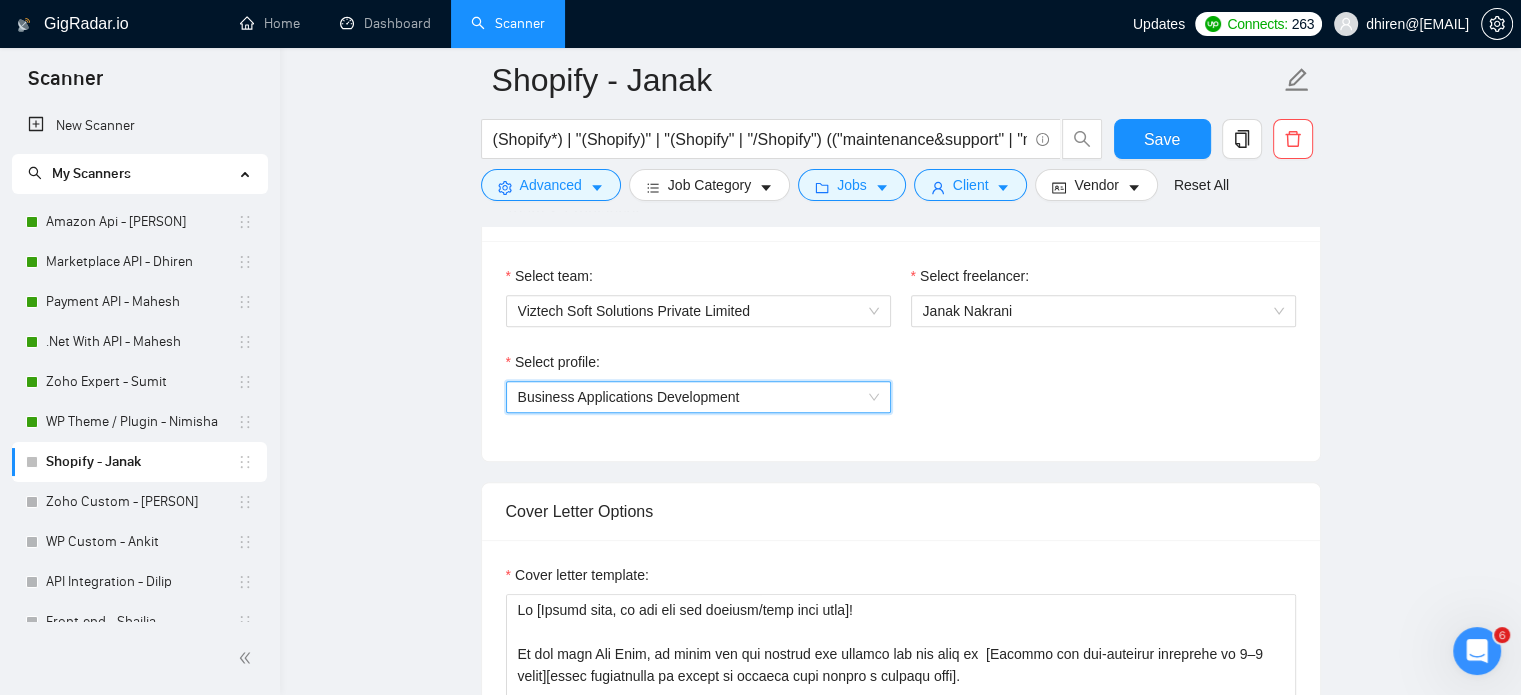 click on "Business Applications Development" at bounding box center [698, 397] 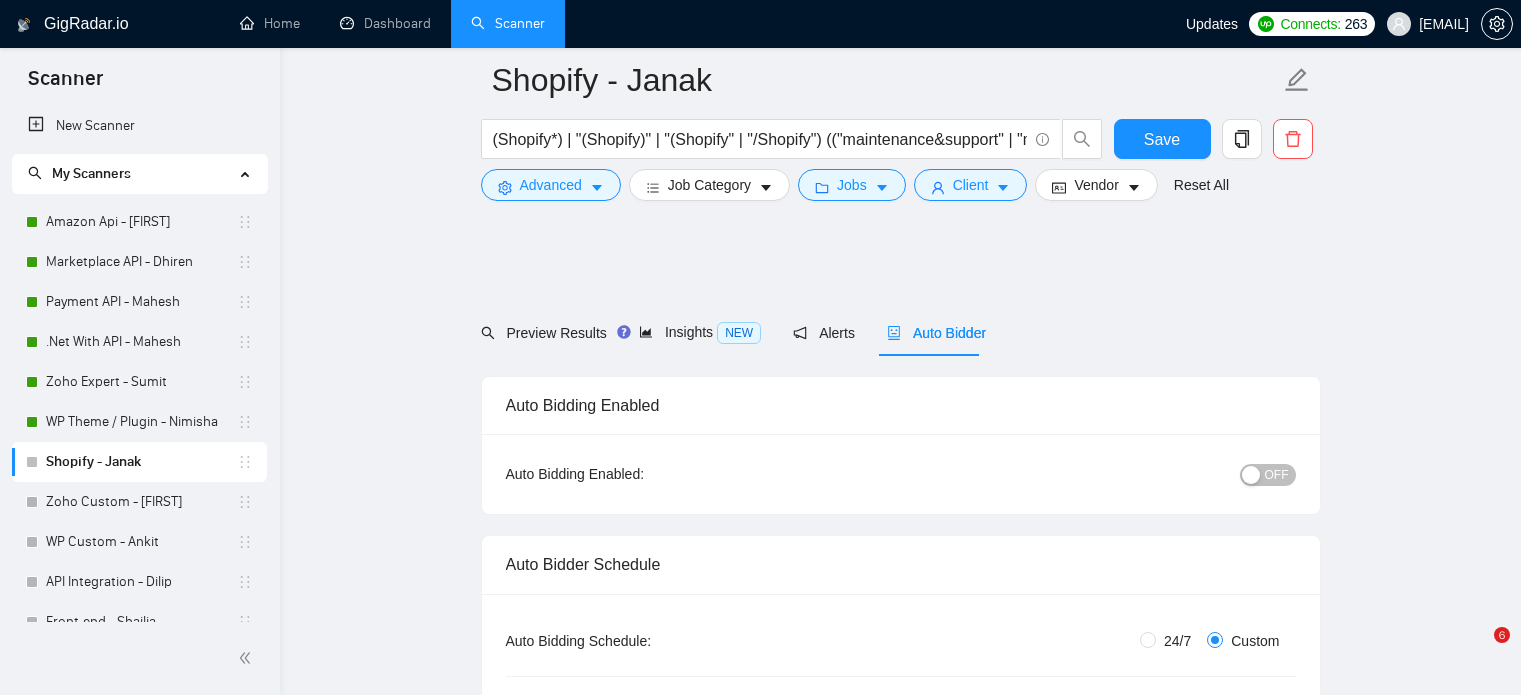 scroll, scrollTop: 2800, scrollLeft: 0, axis: vertical 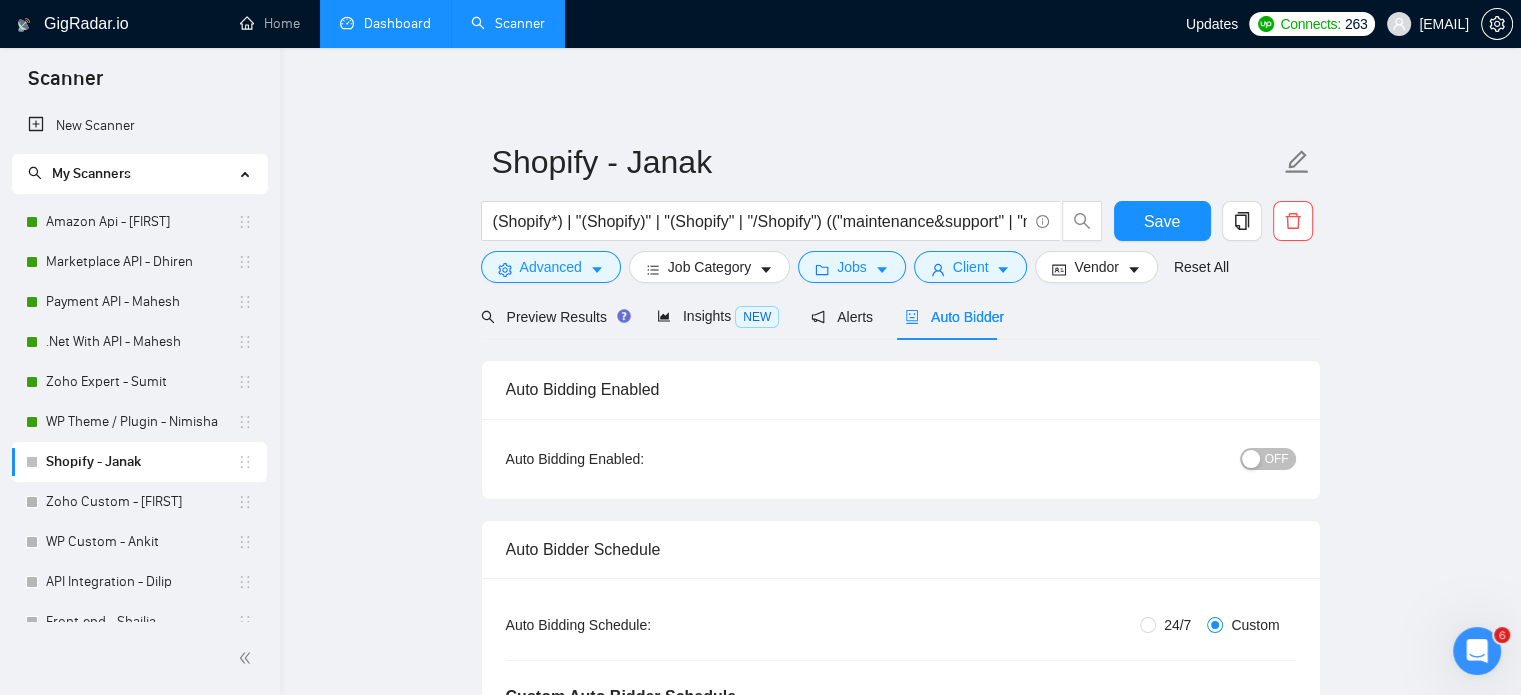 click on "Dashboard" at bounding box center (385, 23) 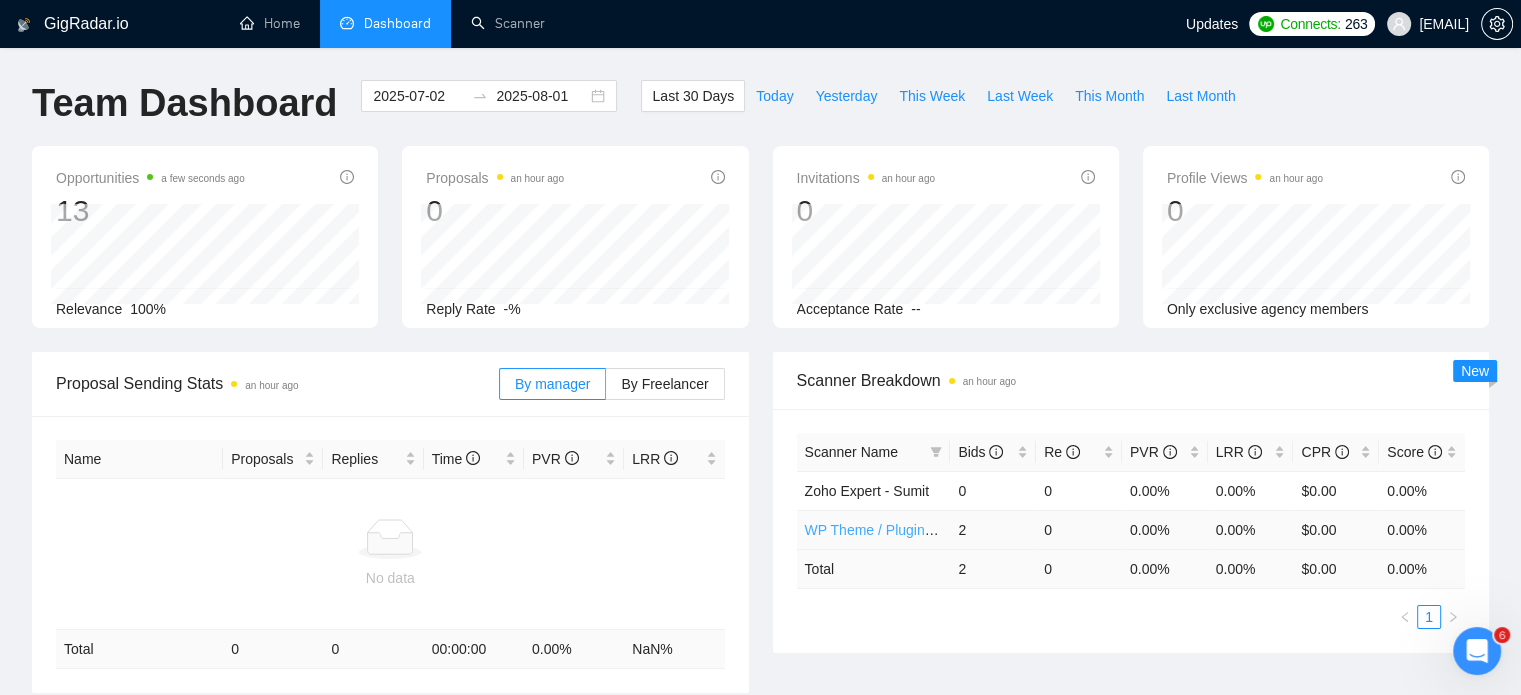 click on "WP Theme / Plugin - Nimisha" at bounding box center [896, 530] 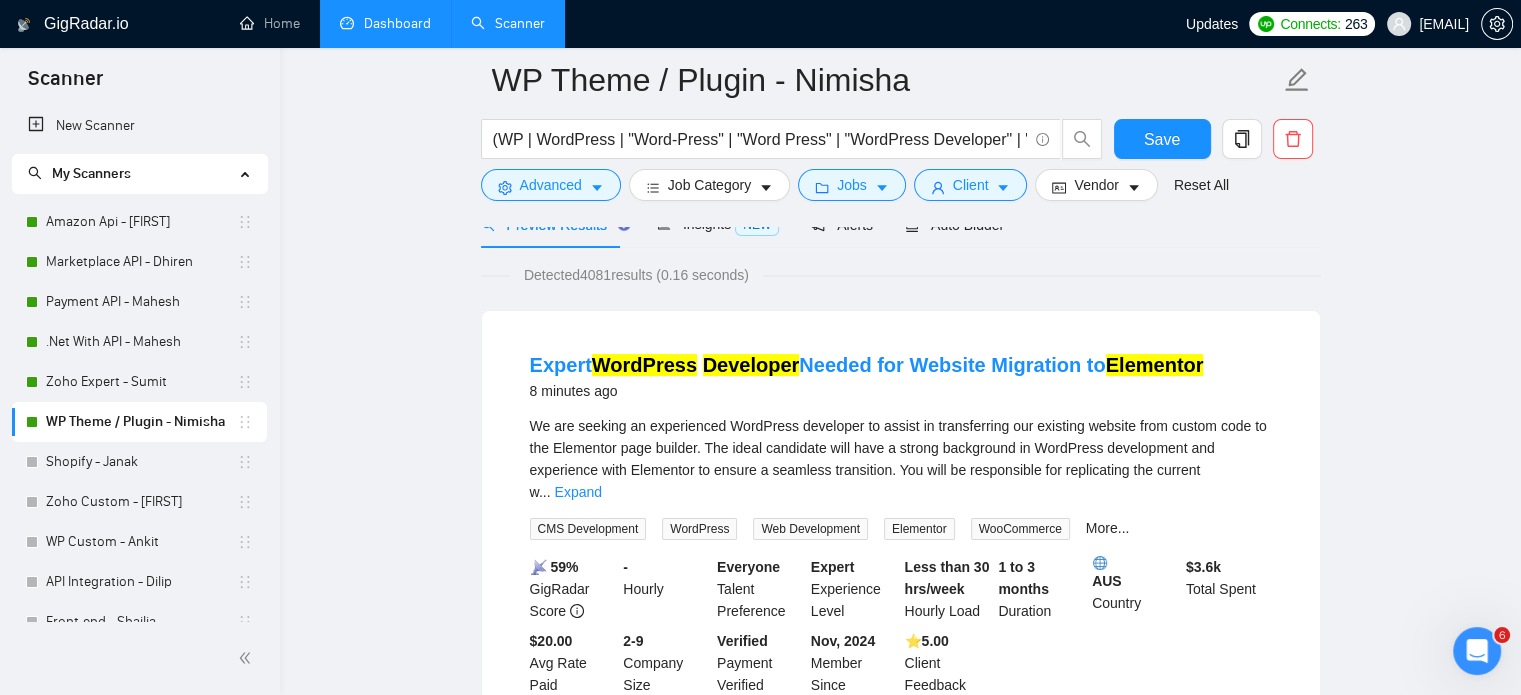 scroll, scrollTop: 0, scrollLeft: 0, axis: both 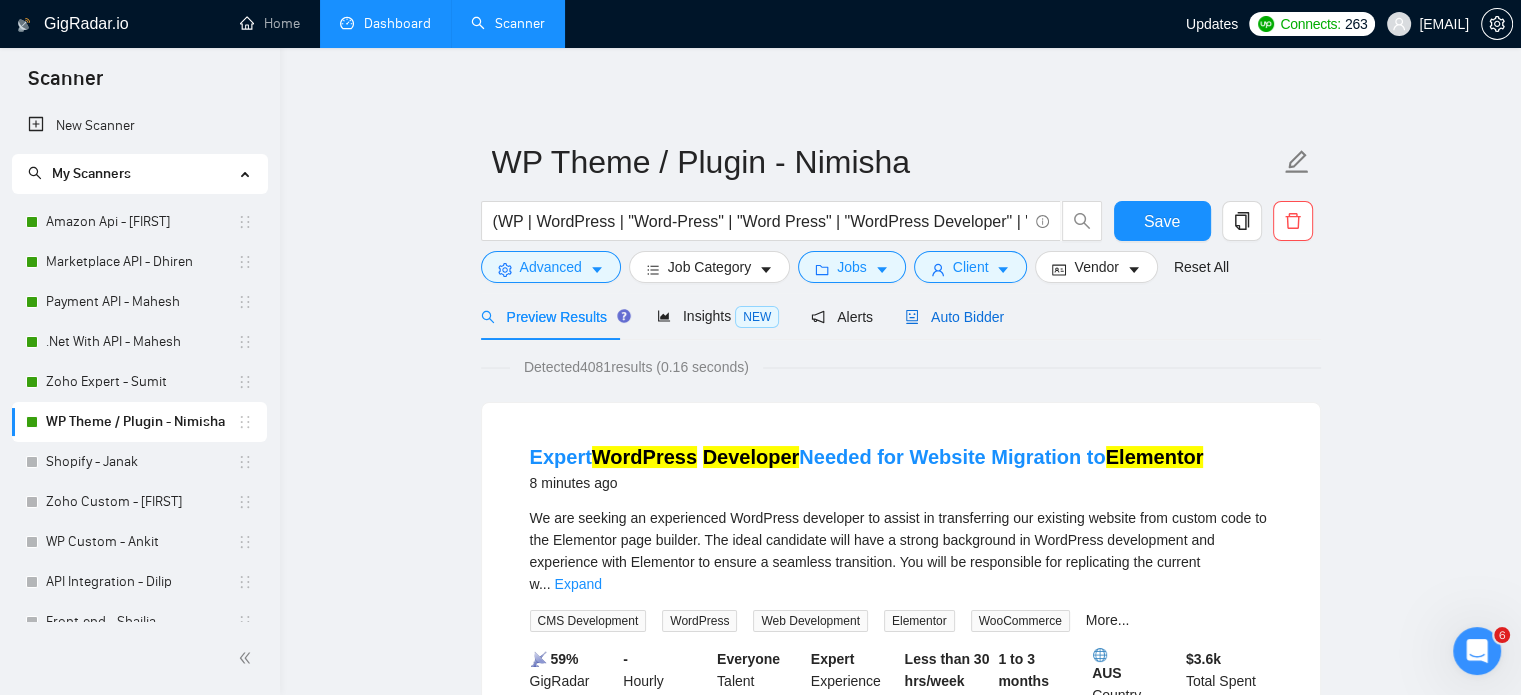 drag, startPoint x: 973, startPoint y: 319, endPoint x: 1363, endPoint y: 314, distance: 390.03204 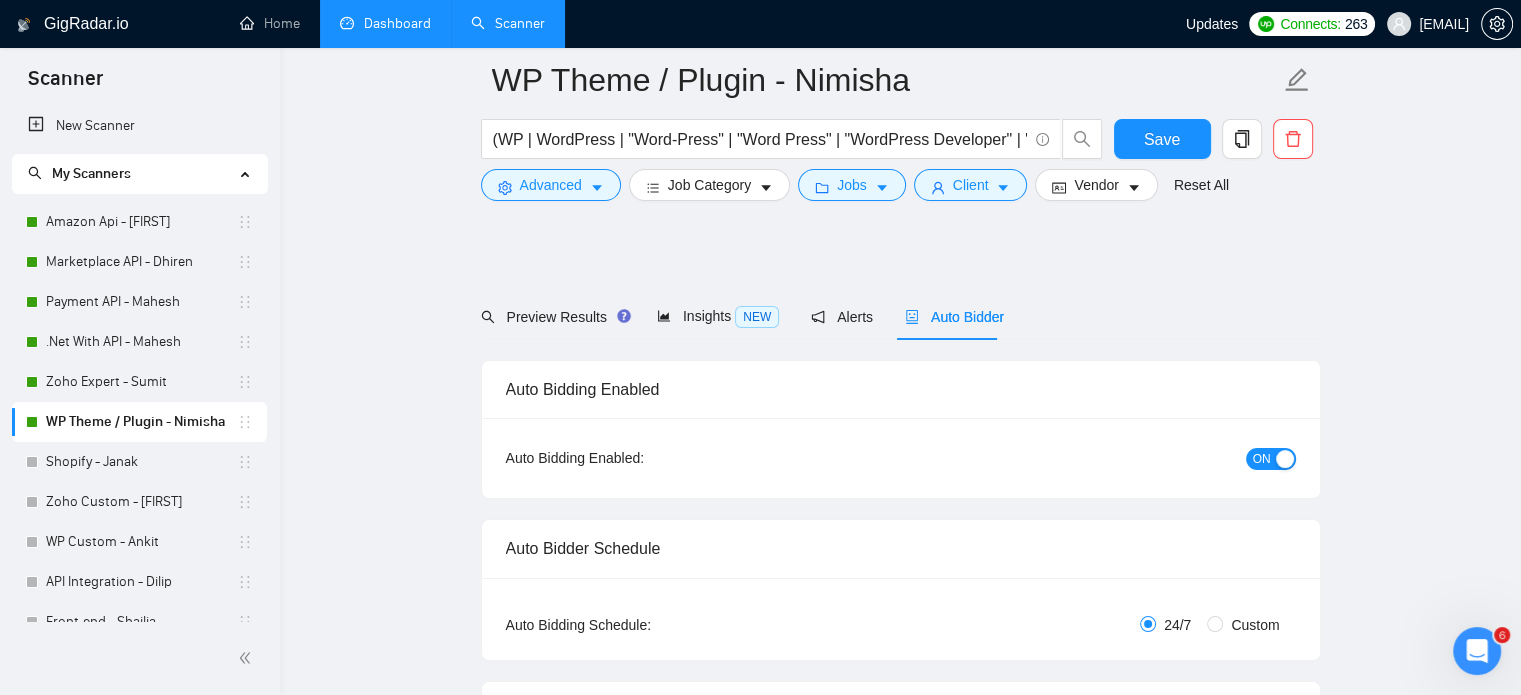 type 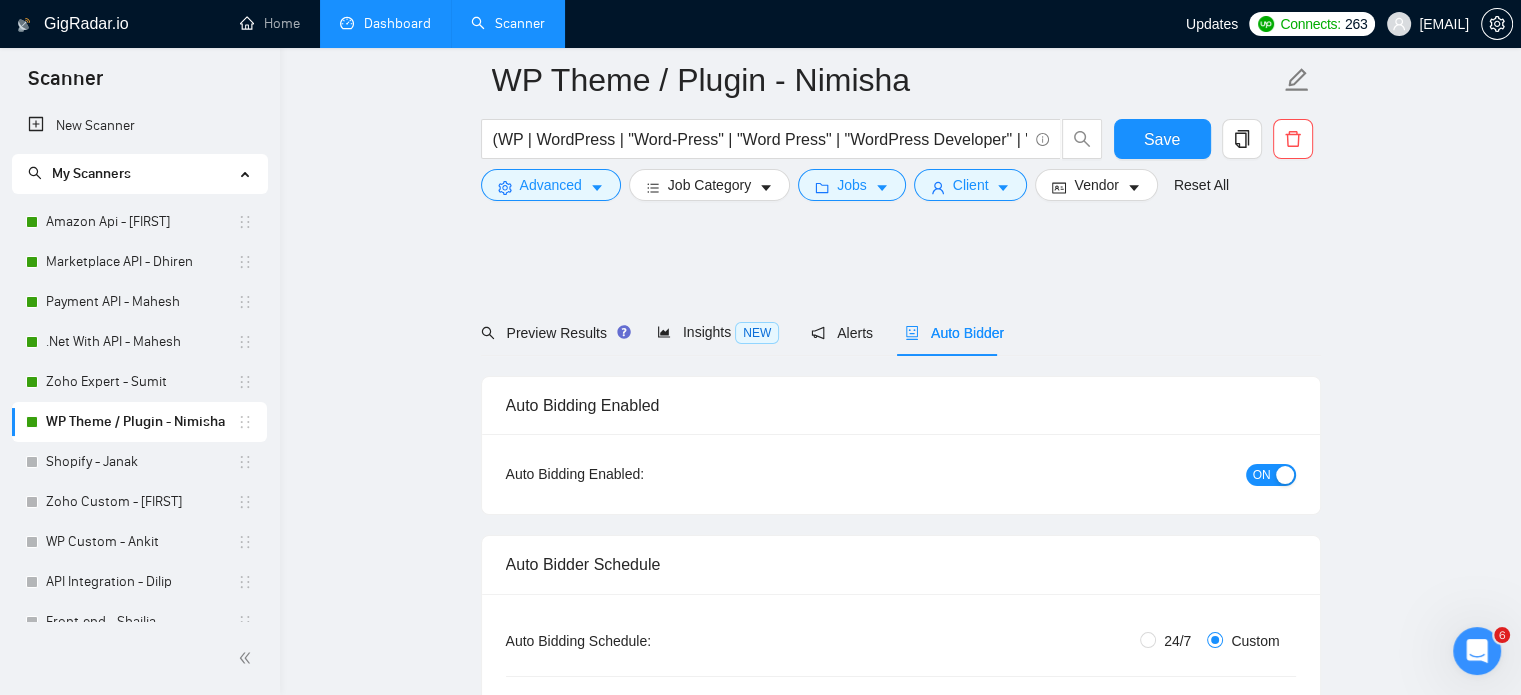 scroll, scrollTop: 2800, scrollLeft: 0, axis: vertical 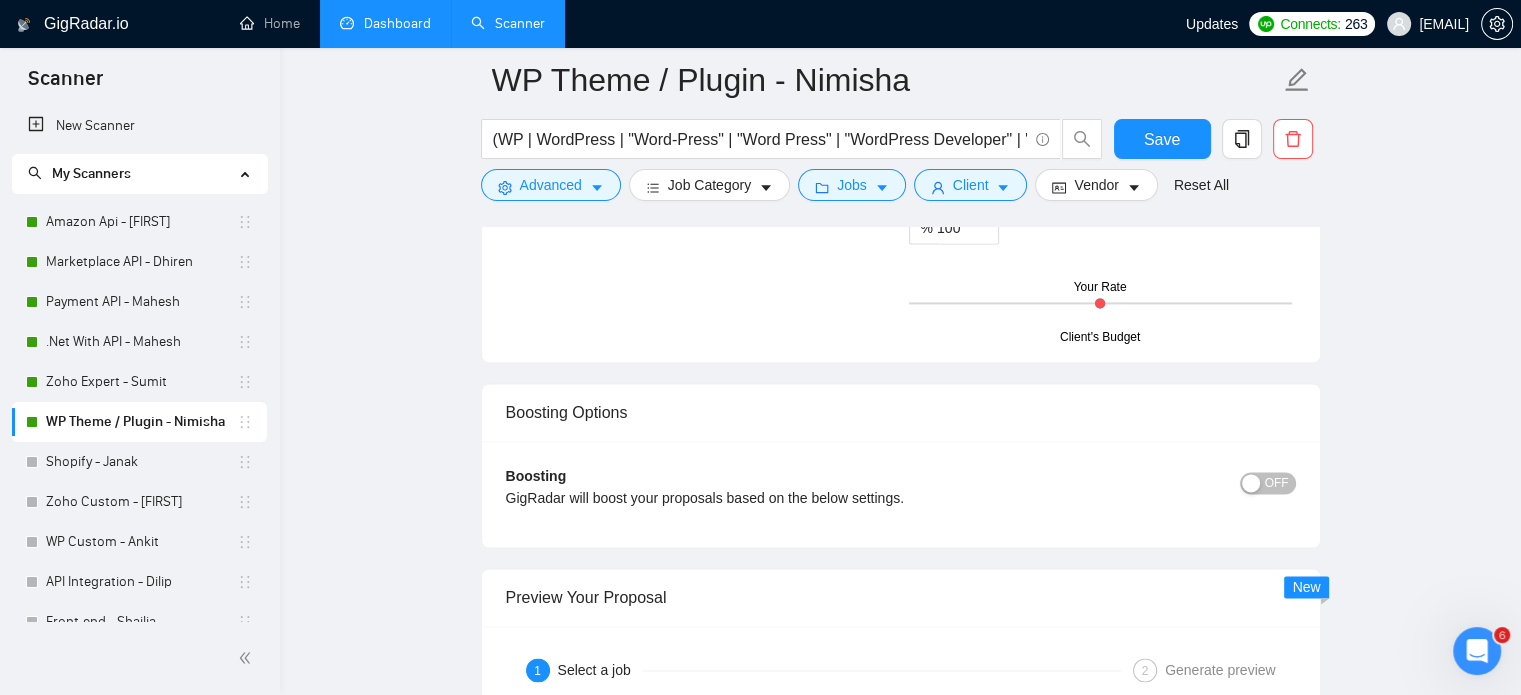 type 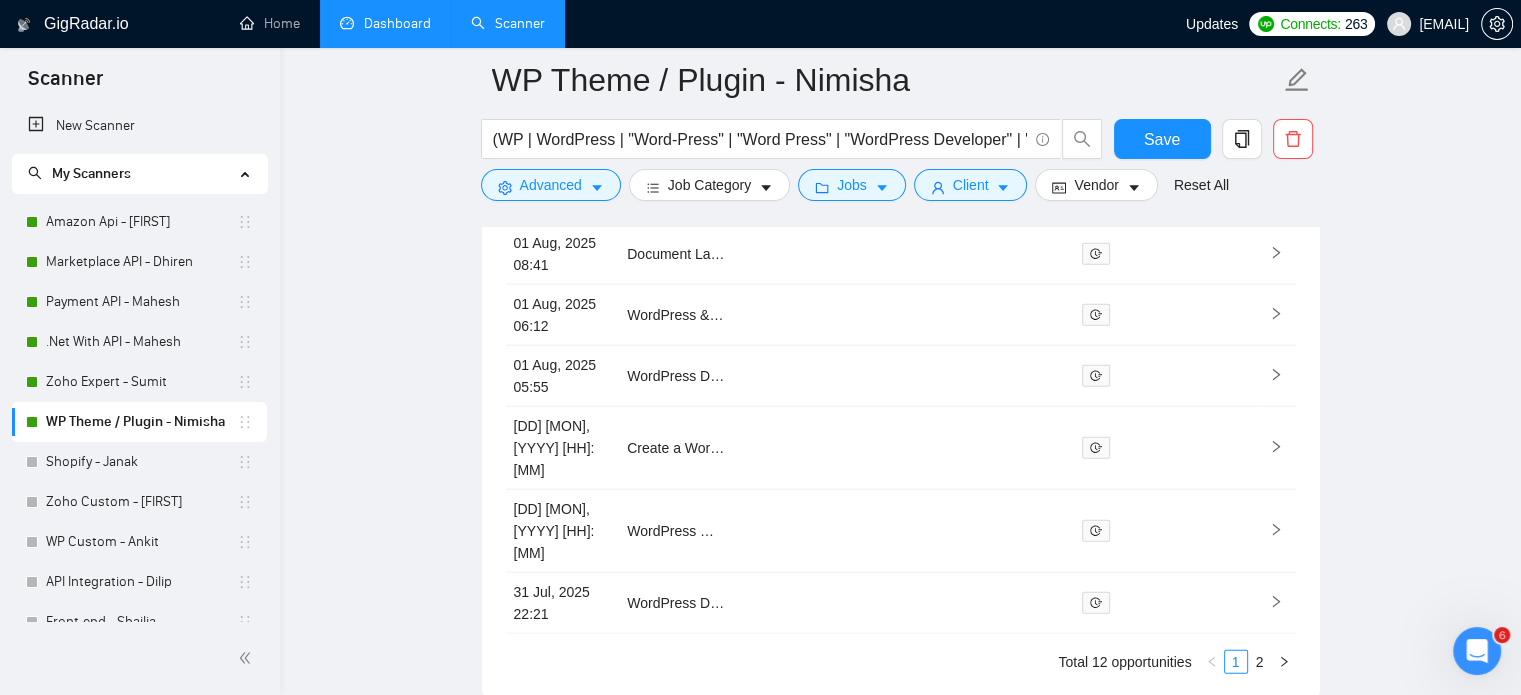 scroll, scrollTop: 4700, scrollLeft: 0, axis: vertical 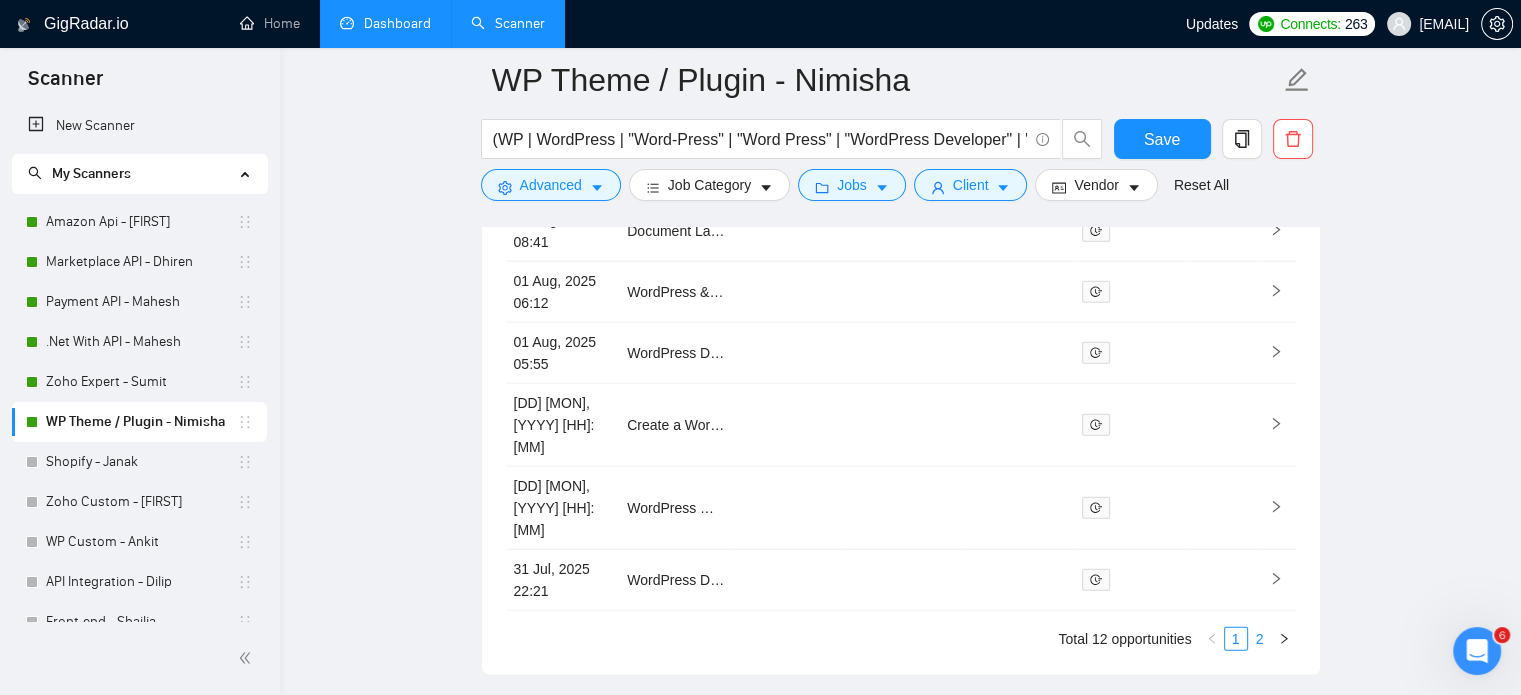 click on "2" at bounding box center (1260, 639) 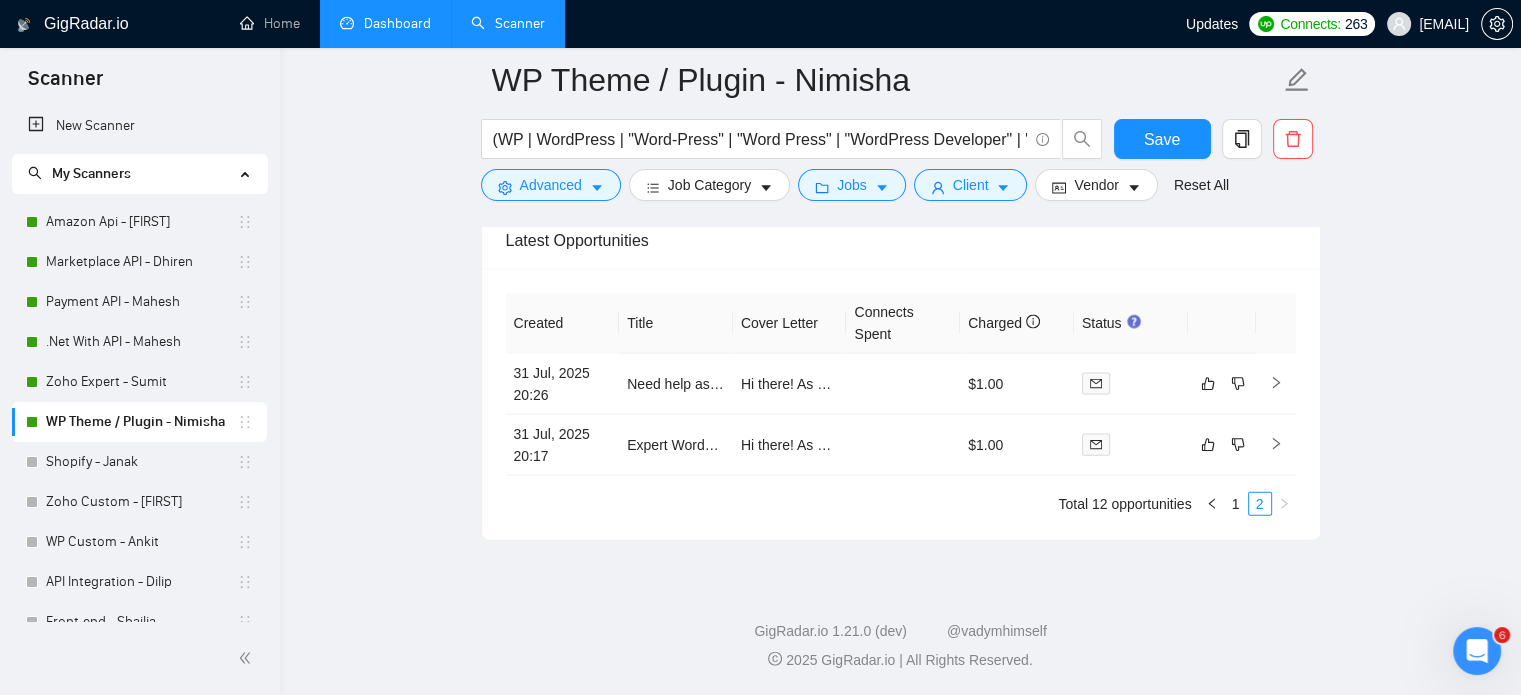 scroll, scrollTop: 4296, scrollLeft: 0, axis: vertical 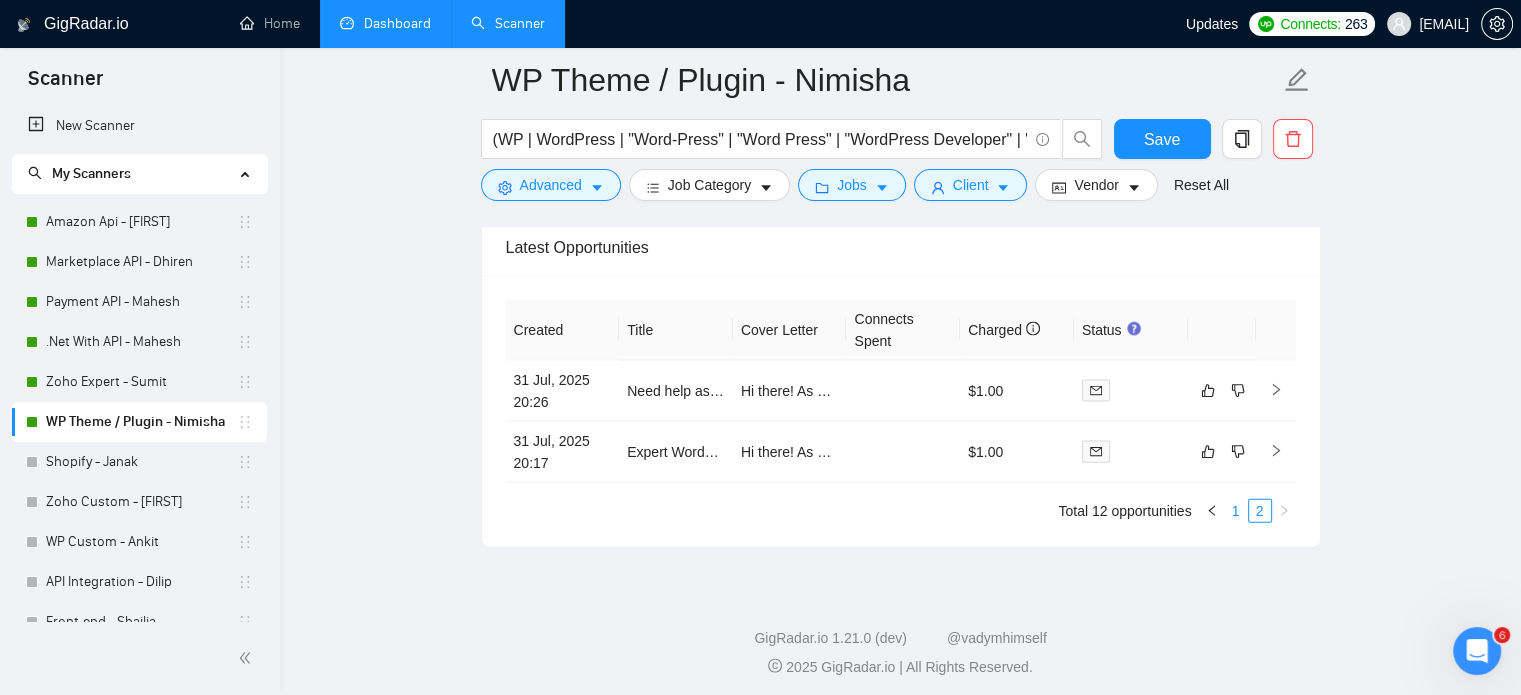 click on "1" at bounding box center (1236, 511) 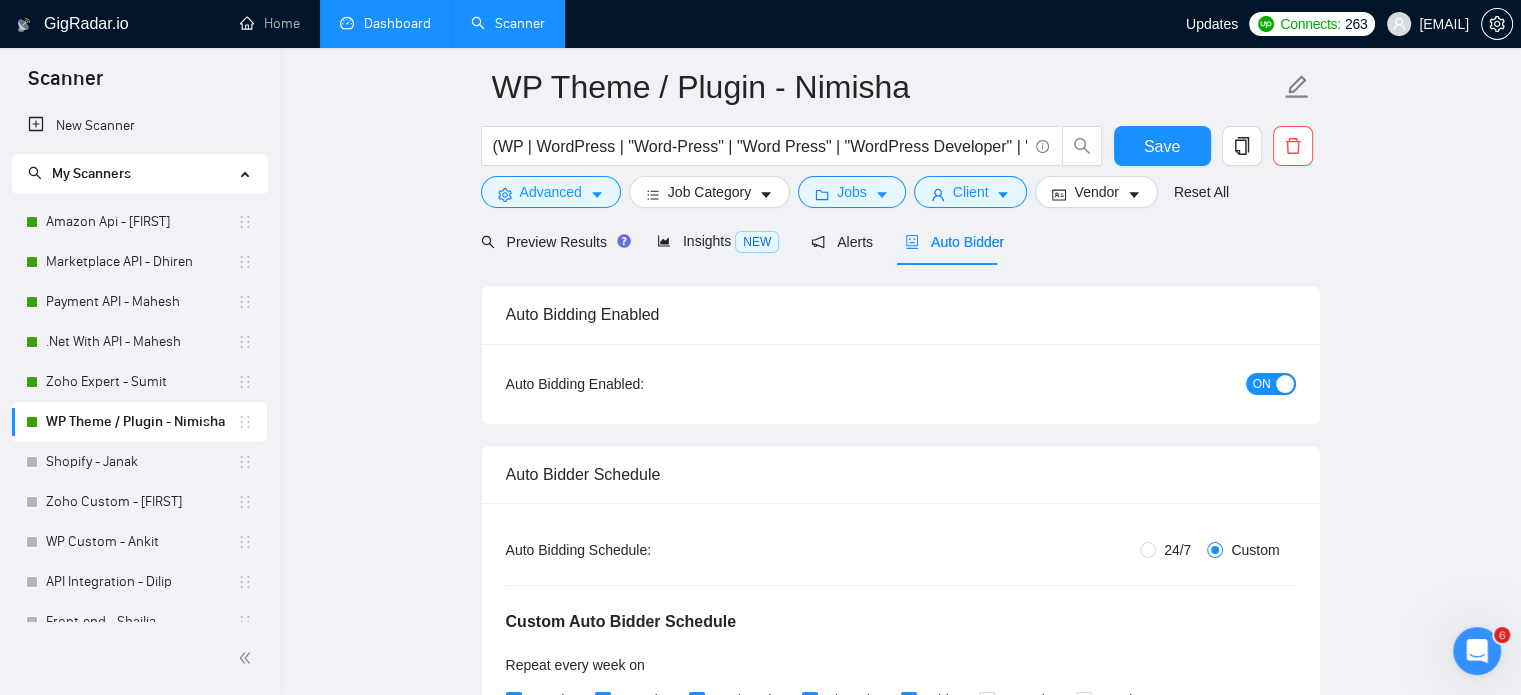 scroll, scrollTop: 0, scrollLeft: 0, axis: both 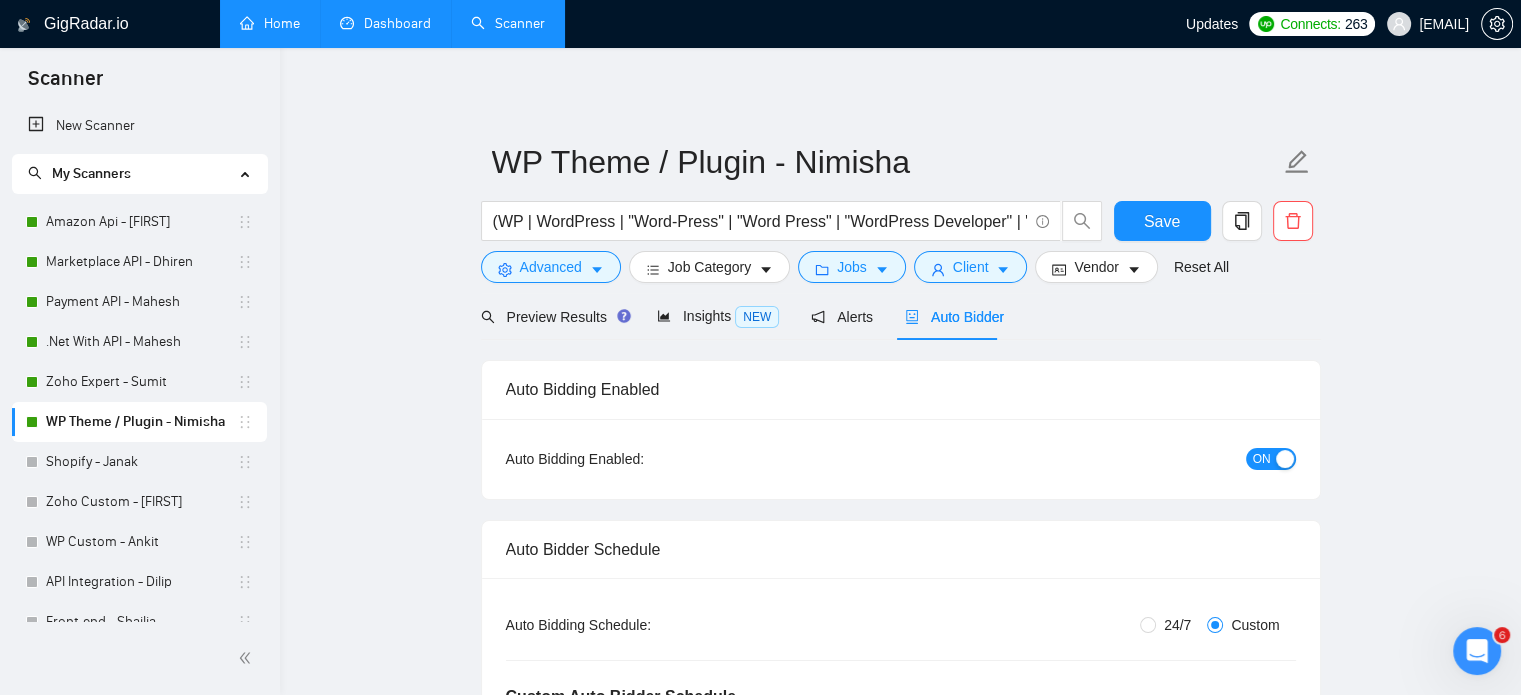 click on "Home" at bounding box center (270, 23) 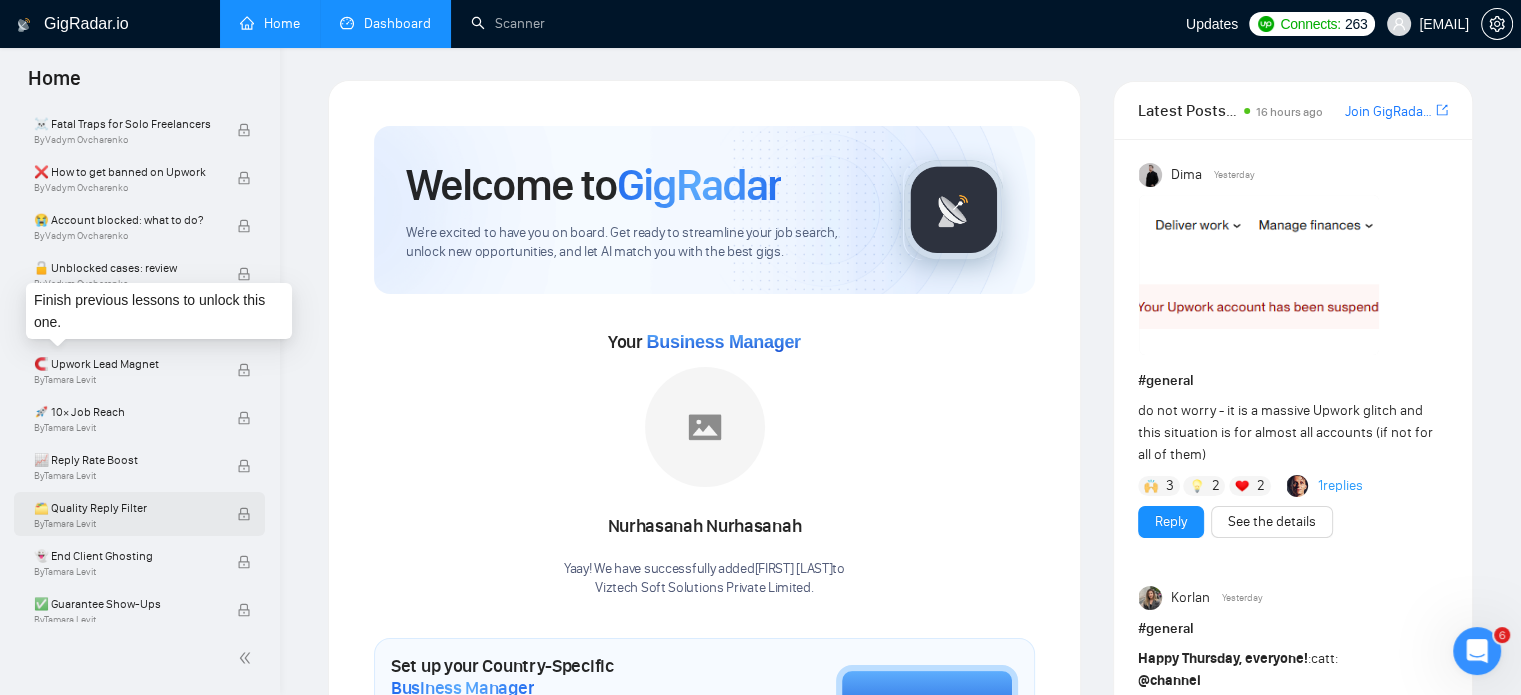 scroll, scrollTop: 733, scrollLeft: 0, axis: vertical 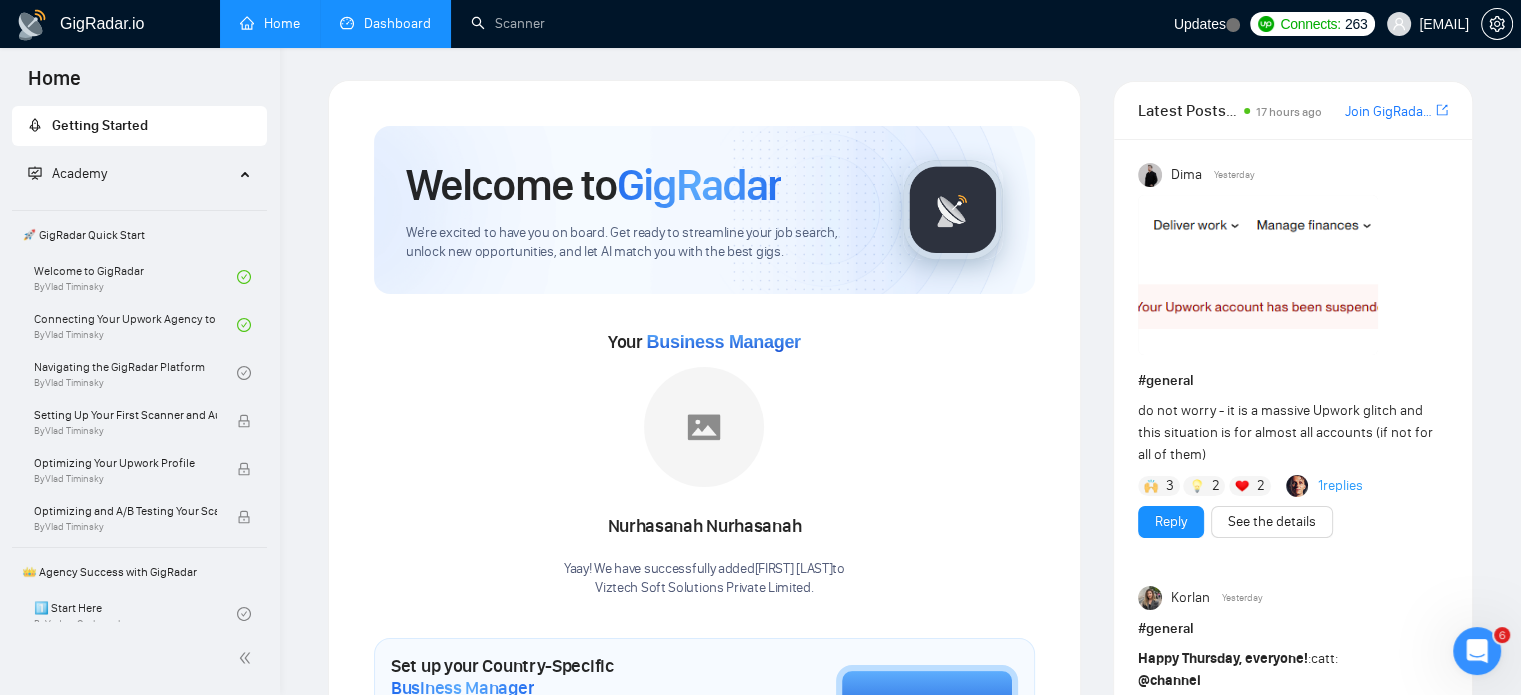 click on "Dashboard" at bounding box center (385, 23) 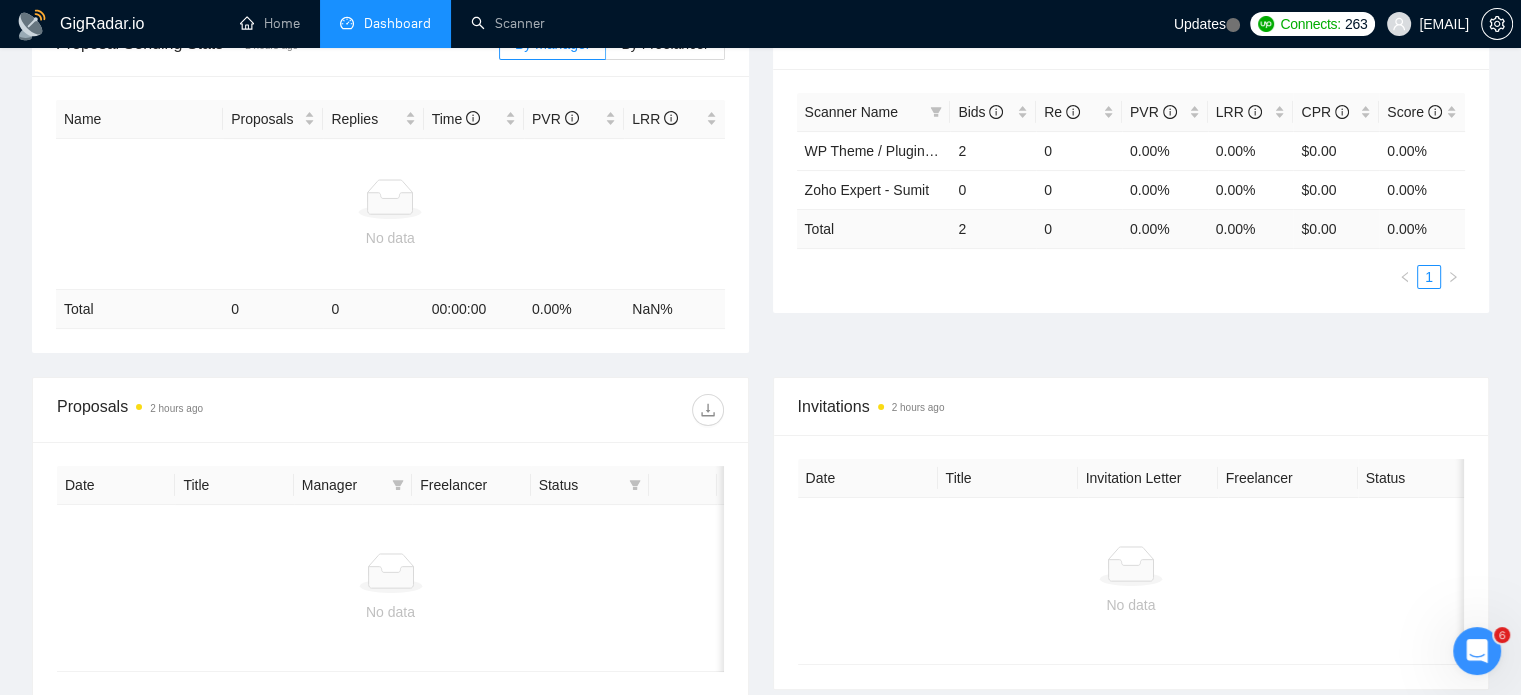 scroll, scrollTop: 0, scrollLeft: 0, axis: both 